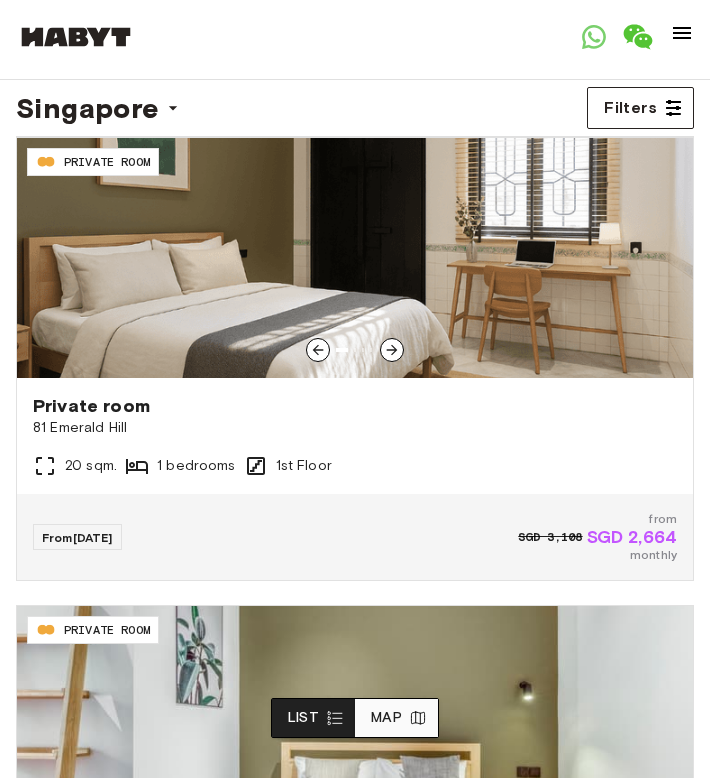 scroll, scrollTop: 0, scrollLeft: 0, axis: both 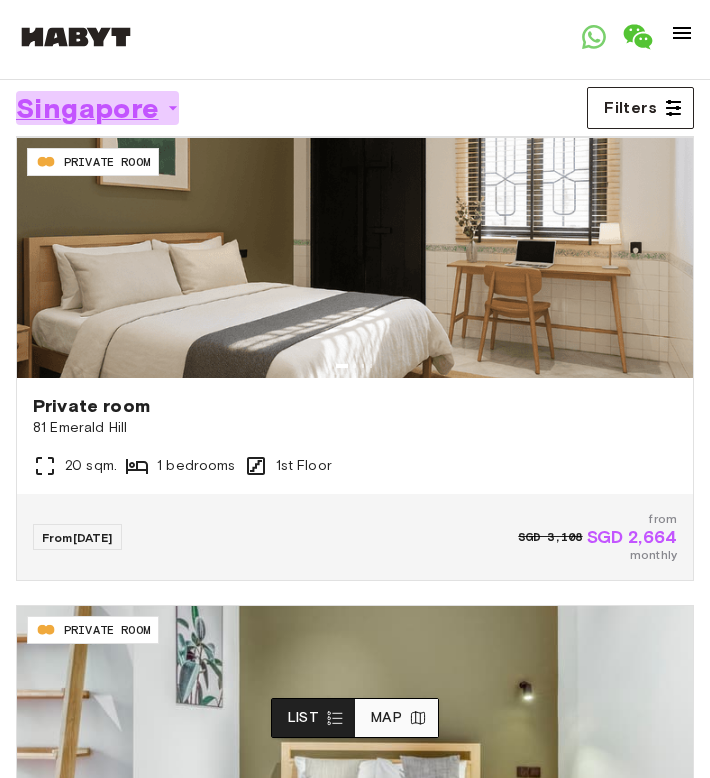 click 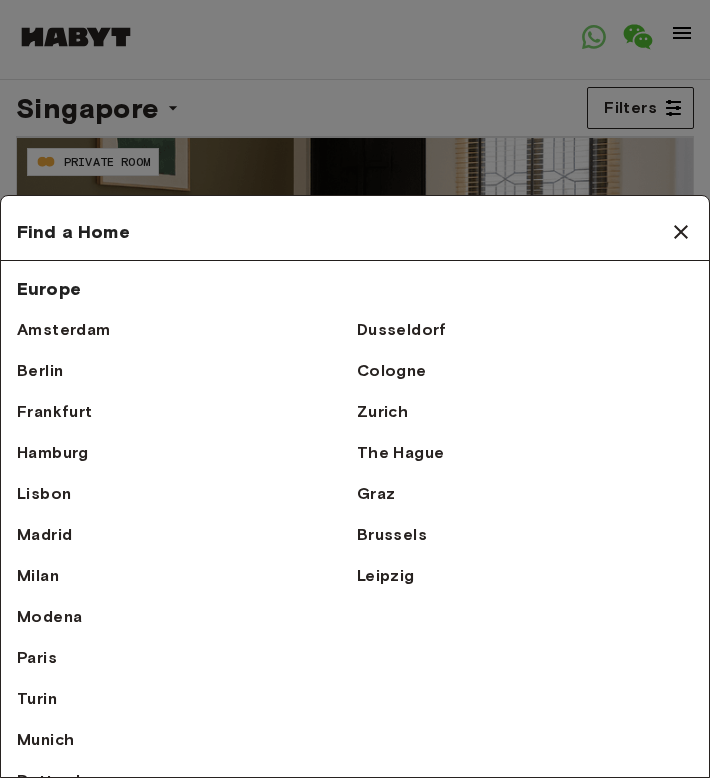 click at bounding box center [355, 389] 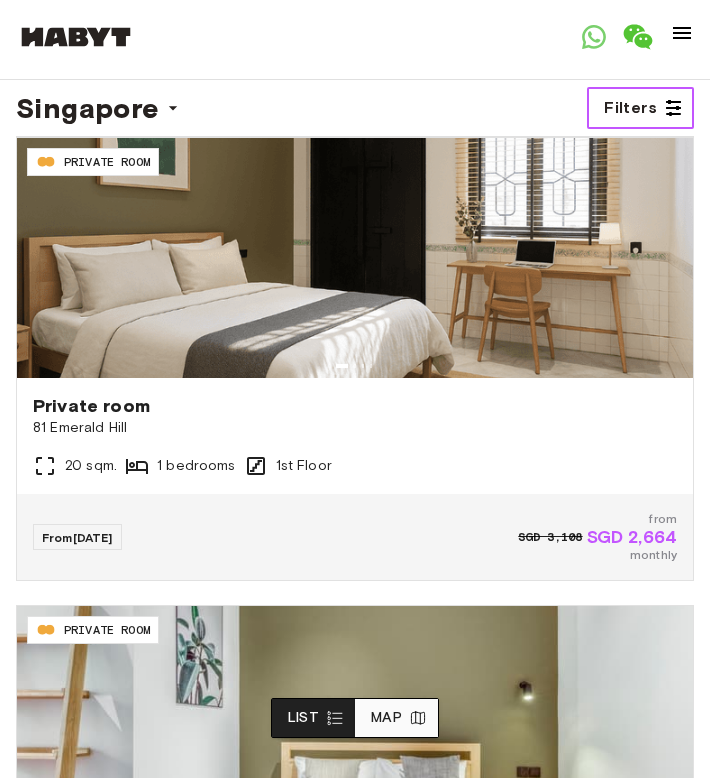 click at bounding box center (673, 108) 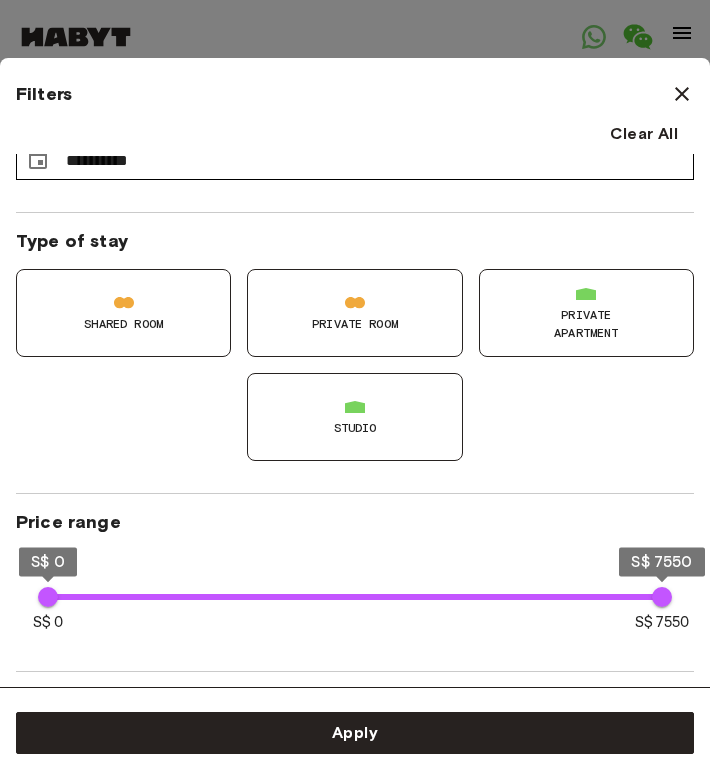 scroll, scrollTop: 74, scrollLeft: 0, axis: vertical 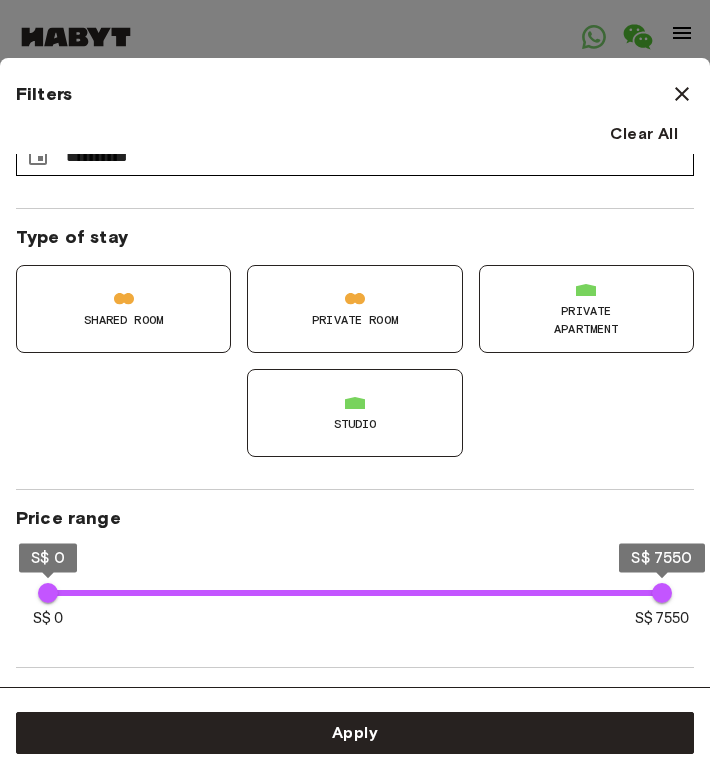 click on "Private apartment" at bounding box center [586, 309] 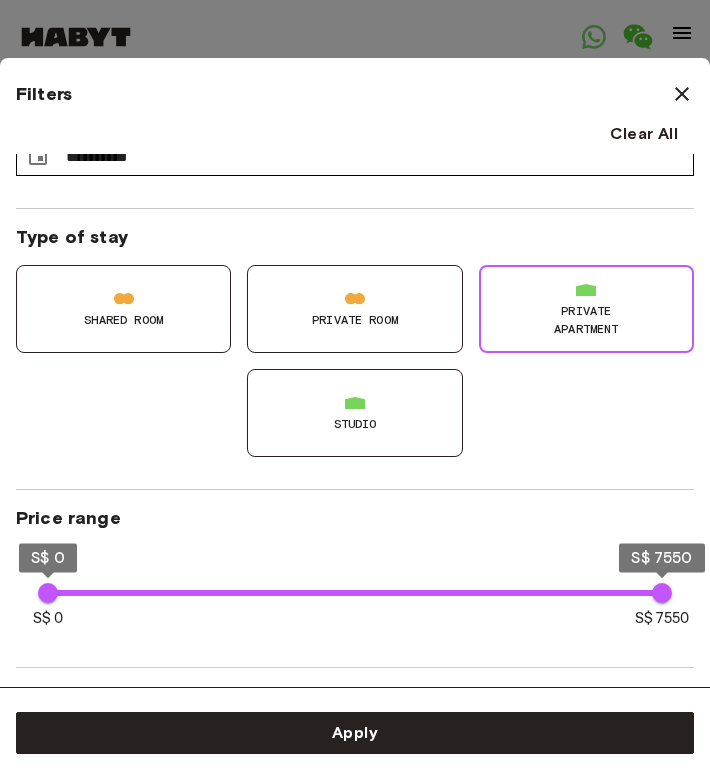 click on "Studio" at bounding box center [354, 413] 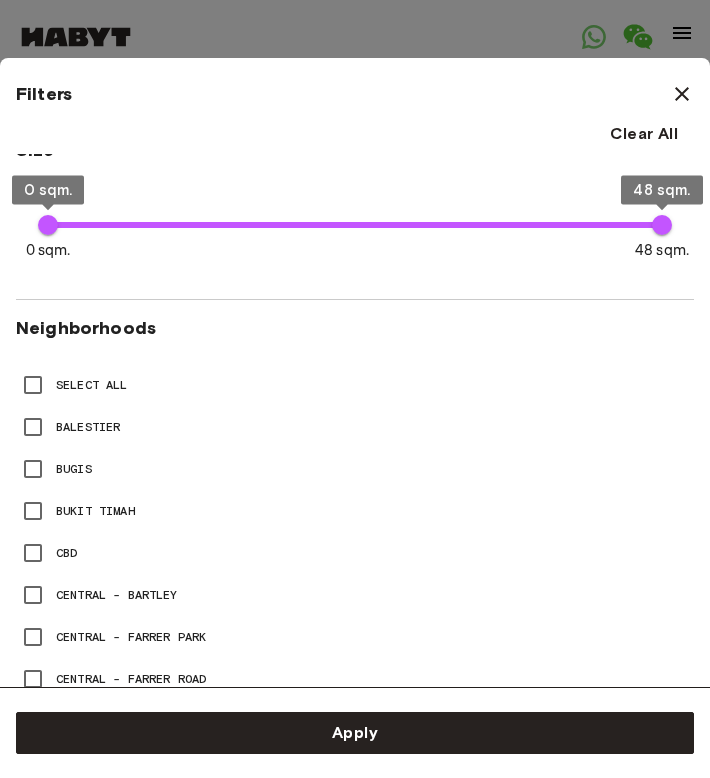 scroll, scrollTop: 755, scrollLeft: 0, axis: vertical 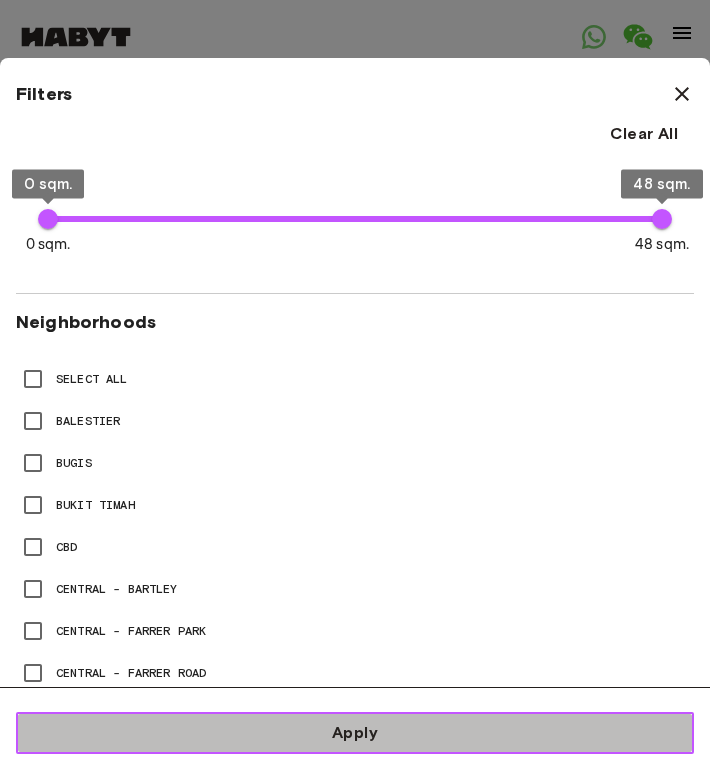 click on "Apply" at bounding box center (355, 733) 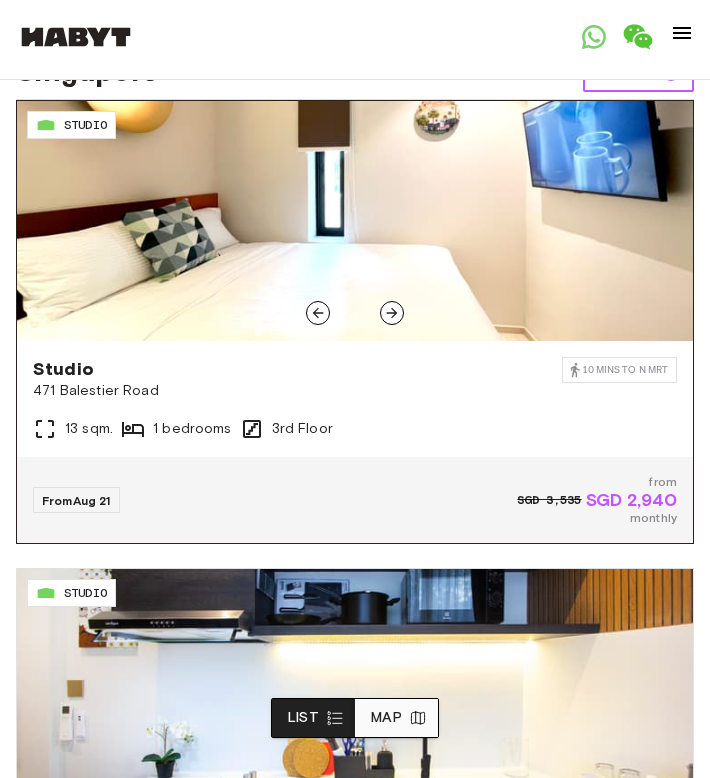 scroll, scrollTop: 0, scrollLeft: 0, axis: both 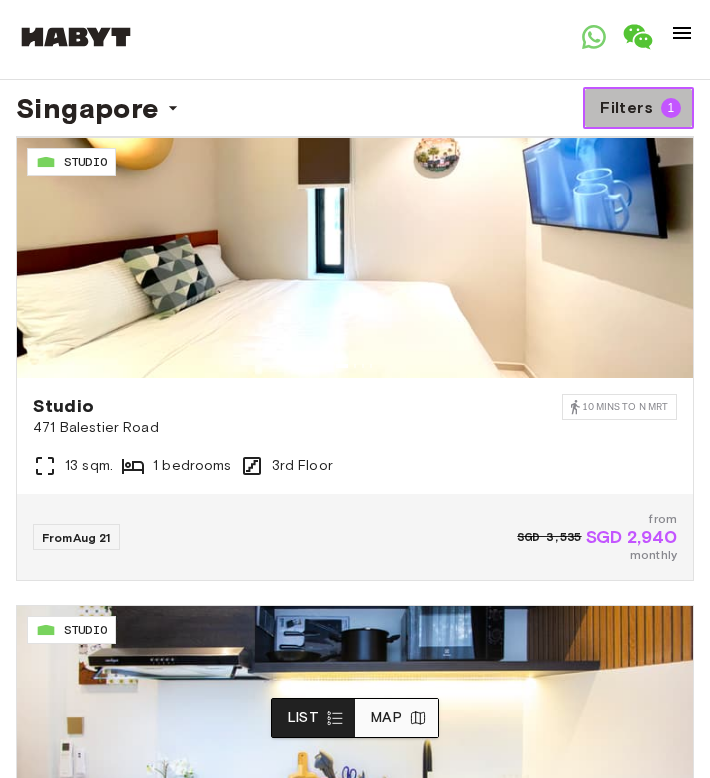 click on "Filters 1" at bounding box center (638, 108) 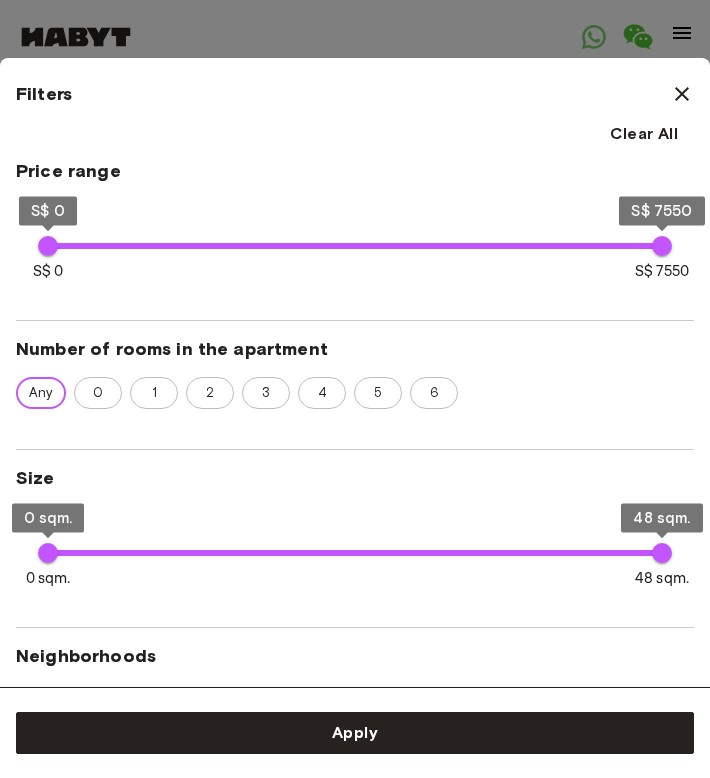 scroll, scrollTop: 512, scrollLeft: 0, axis: vertical 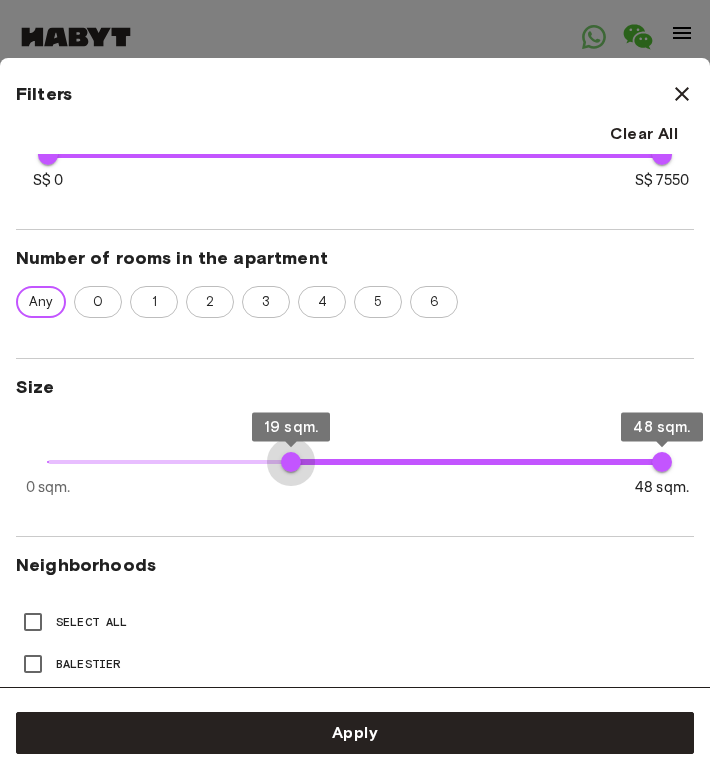 drag, startPoint x: 46, startPoint y: 454, endPoint x: 288, endPoint y: 449, distance: 242.05165 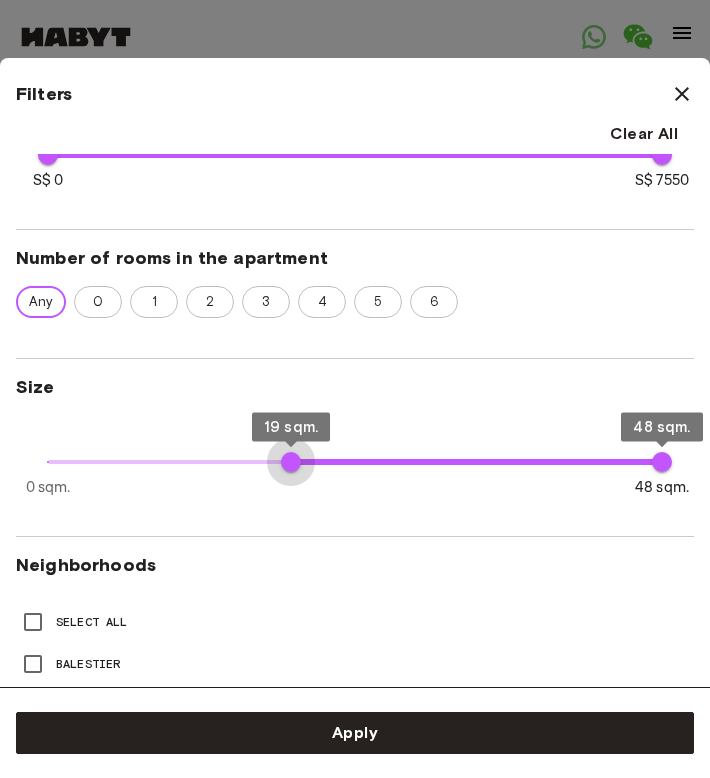 type on "**" 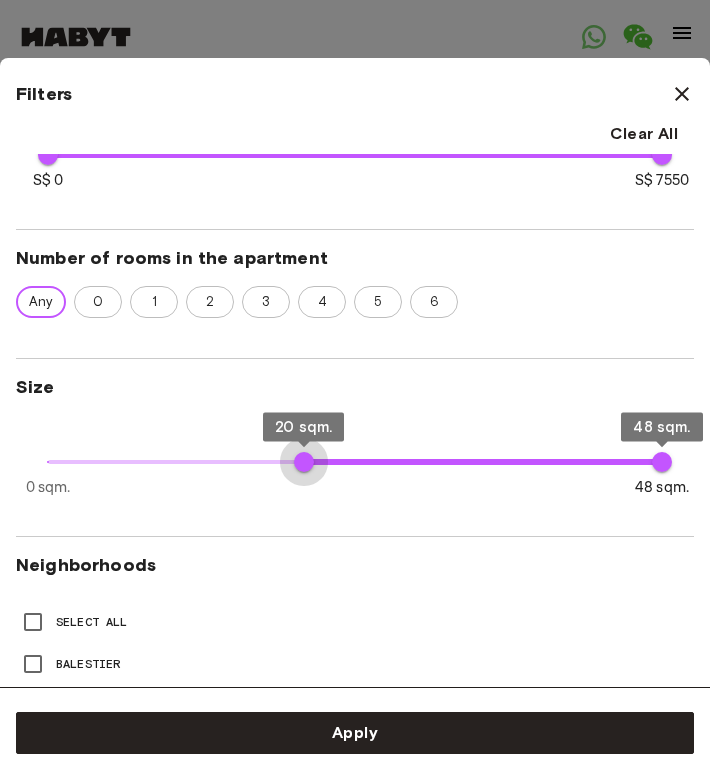 drag, startPoint x: 288, startPoint y: 449, endPoint x: 304, endPoint y: 450, distance: 16.03122 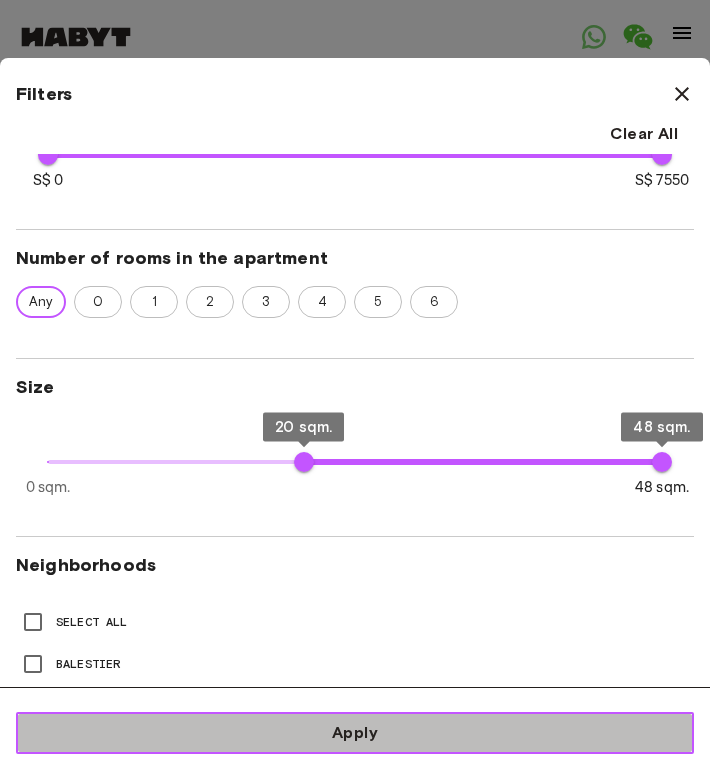 click on "Apply" at bounding box center [355, 733] 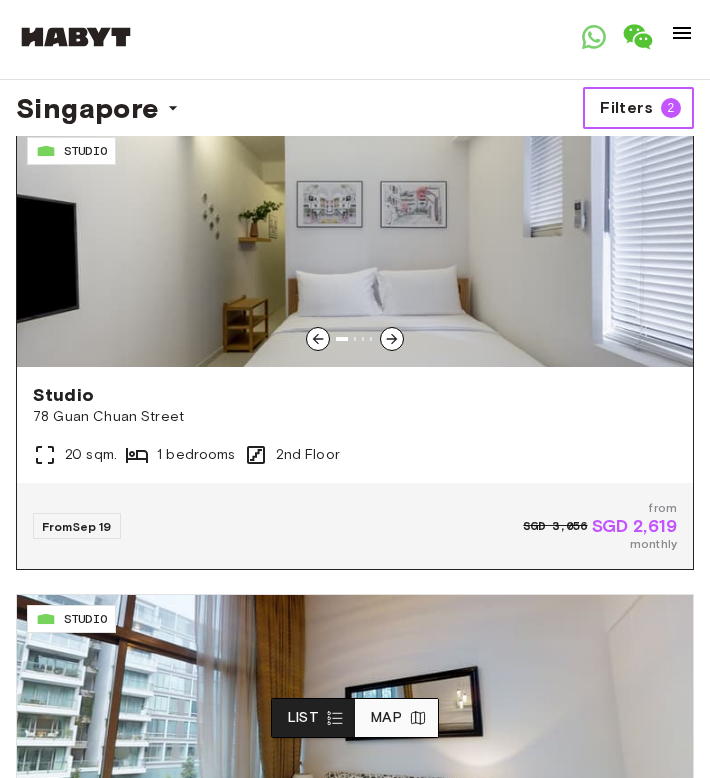 scroll, scrollTop: 4, scrollLeft: 0, axis: vertical 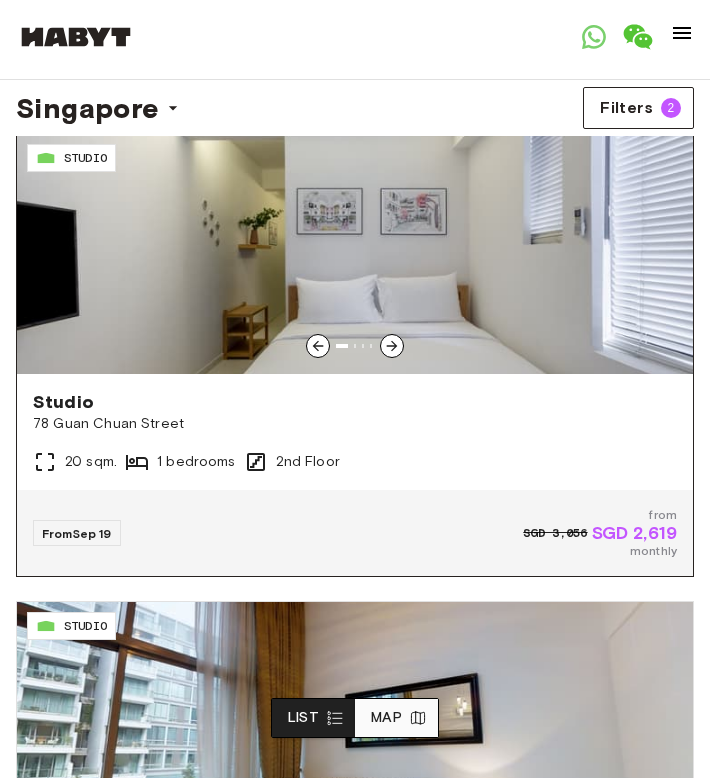 click 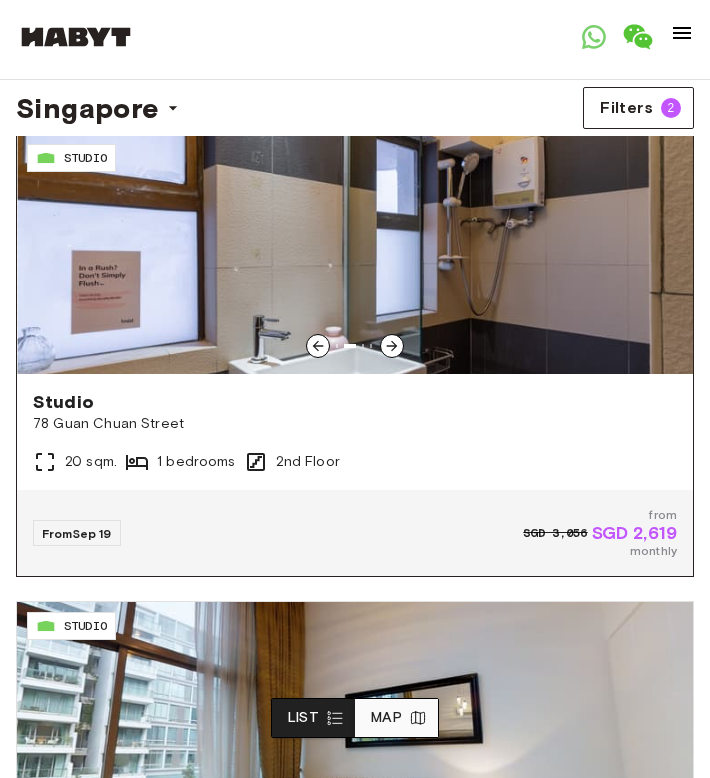 click 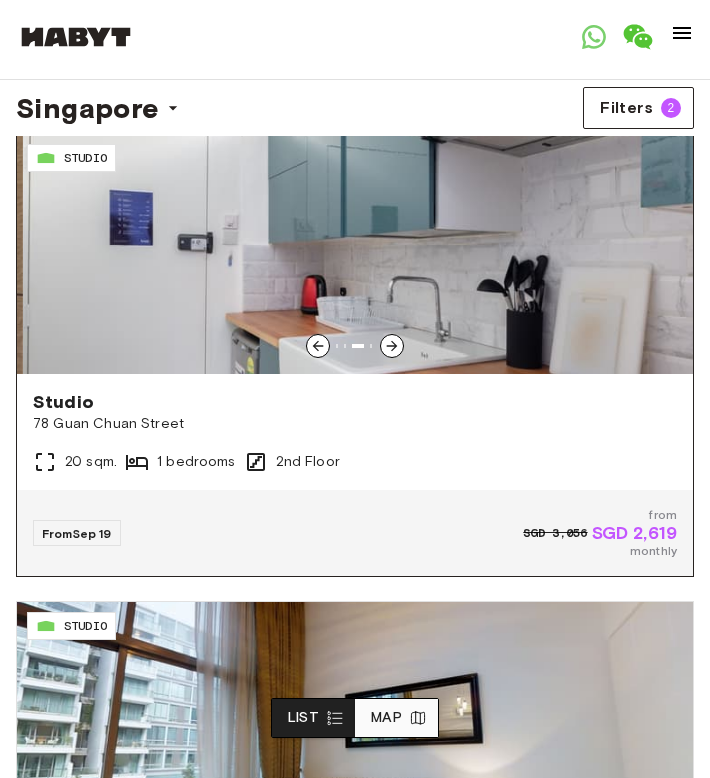 click 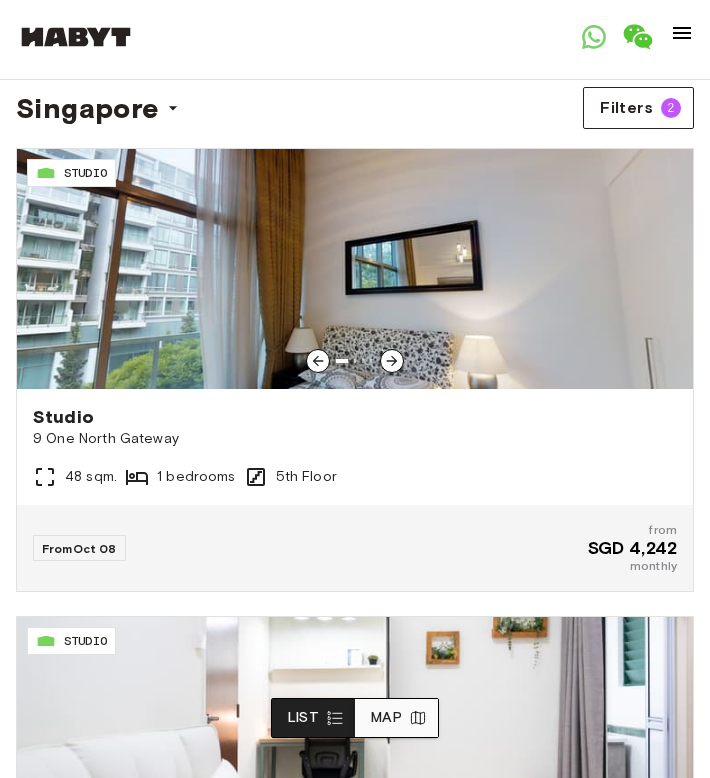scroll, scrollTop: 447, scrollLeft: 0, axis: vertical 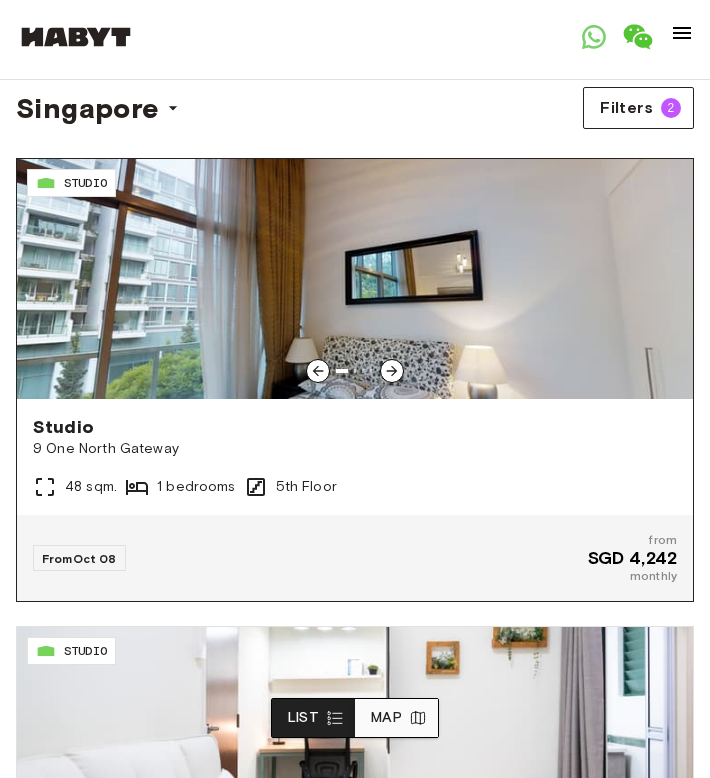 click 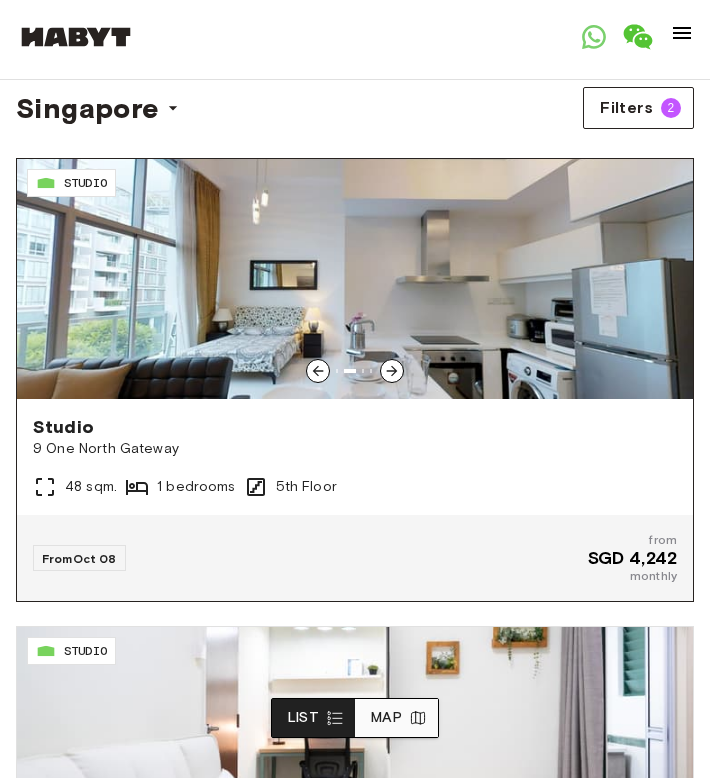 click 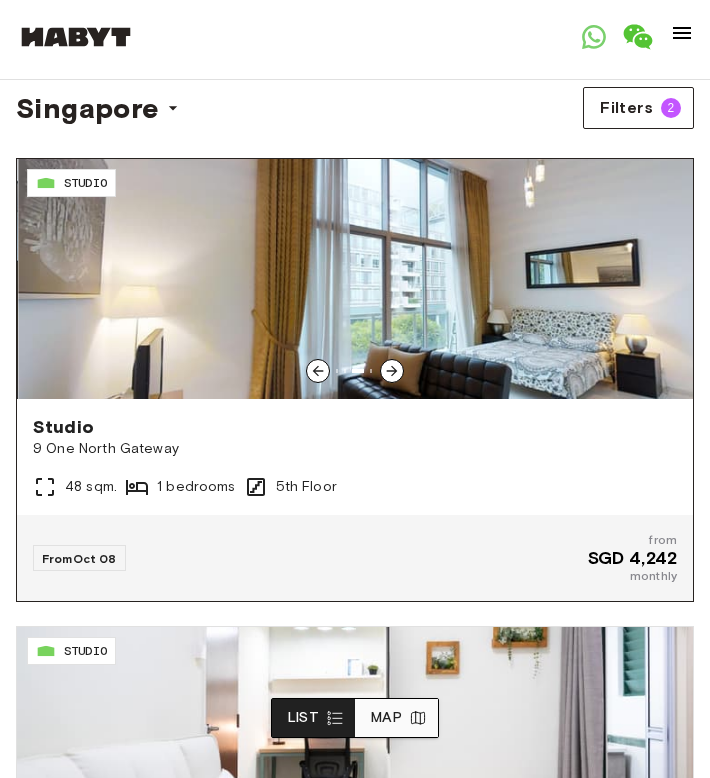 click 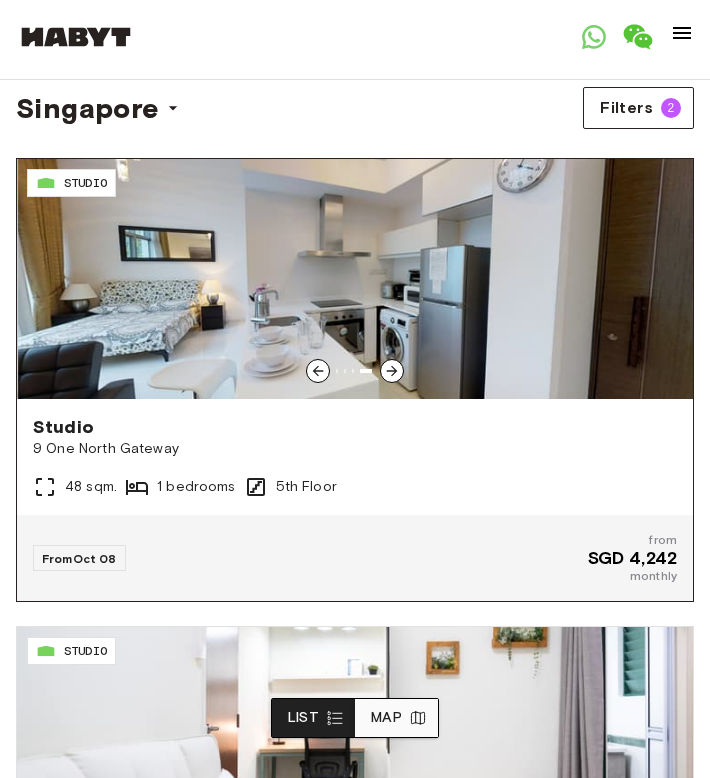 click 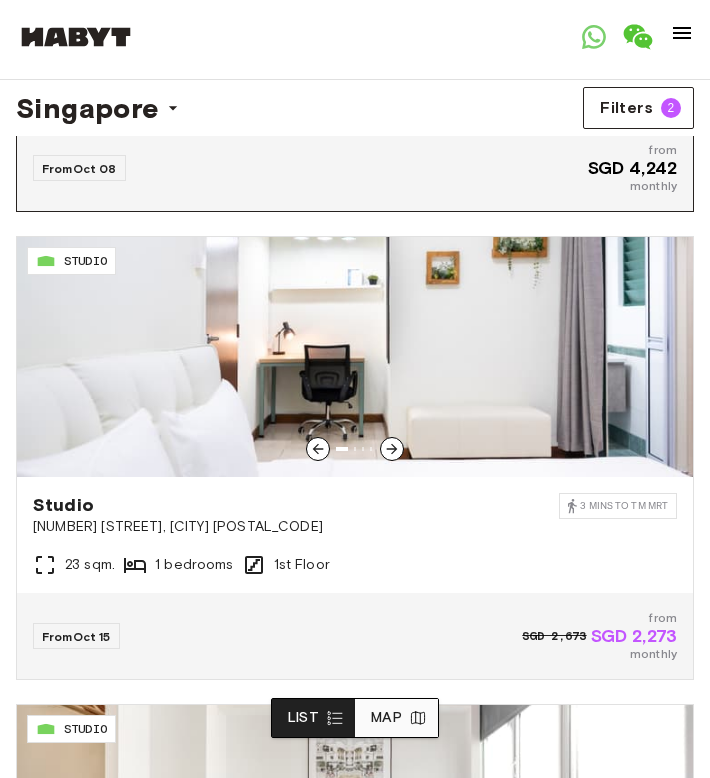 scroll, scrollTop: 845, scrollLeft: 0, axis: vertical 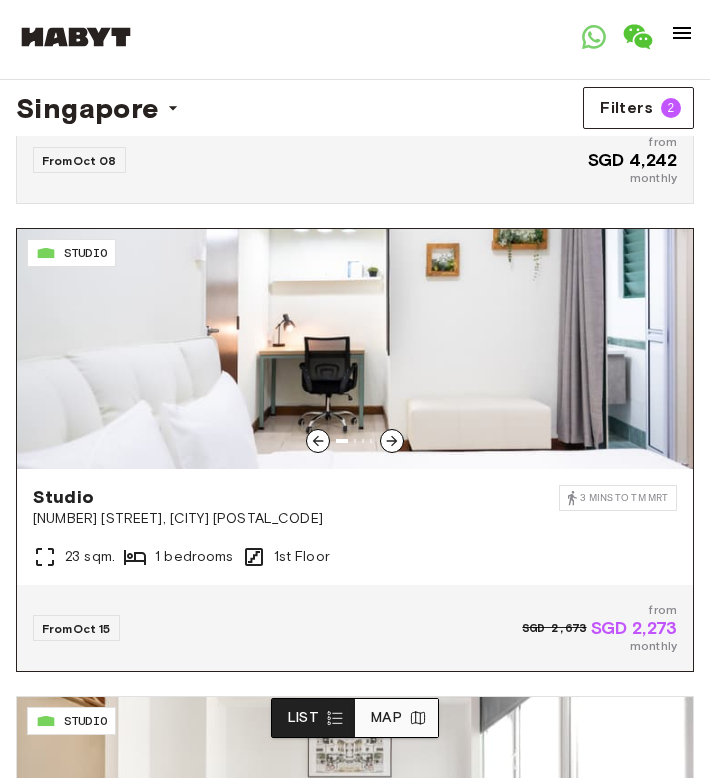 click 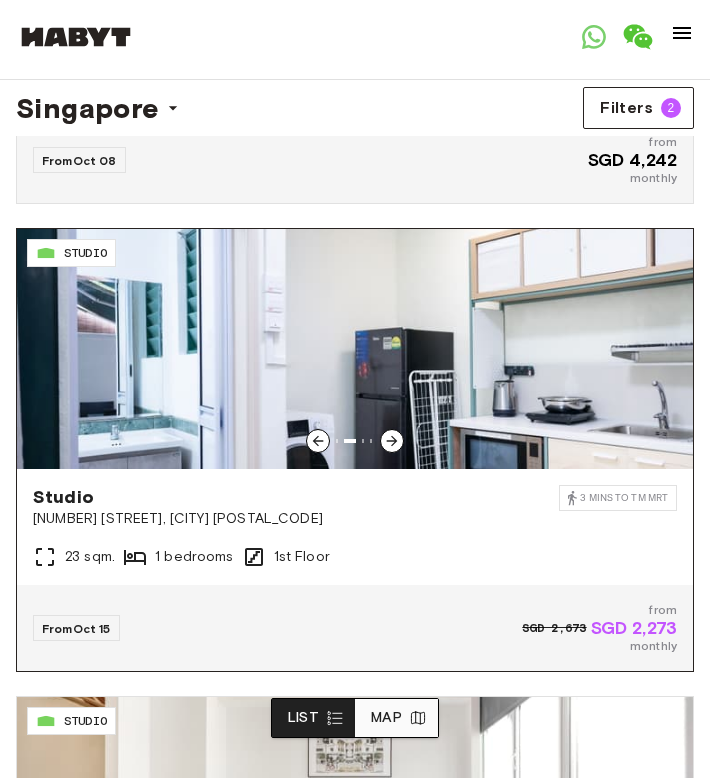 click 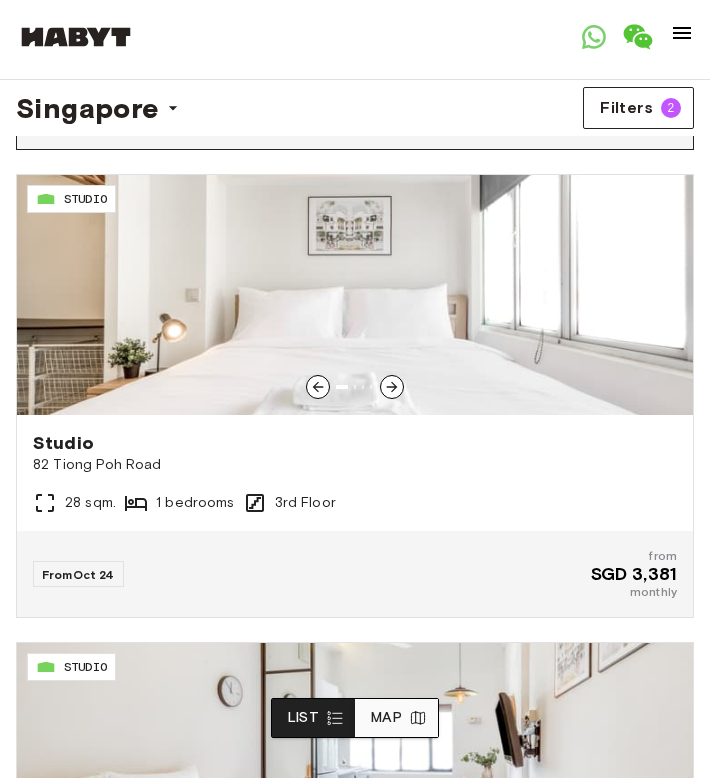 scroll, scrollTop: 1368, scrollLeft: 0, axis: vertical 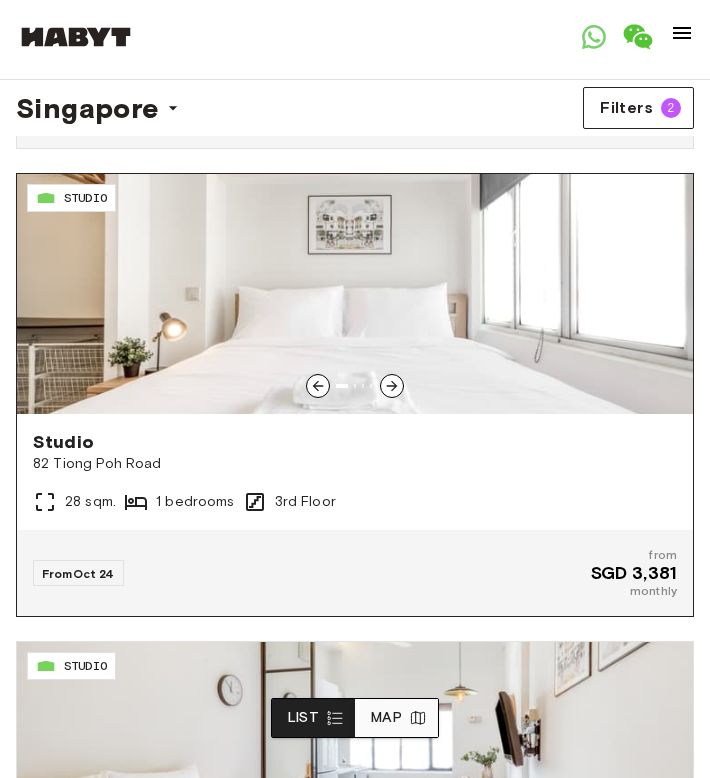 click 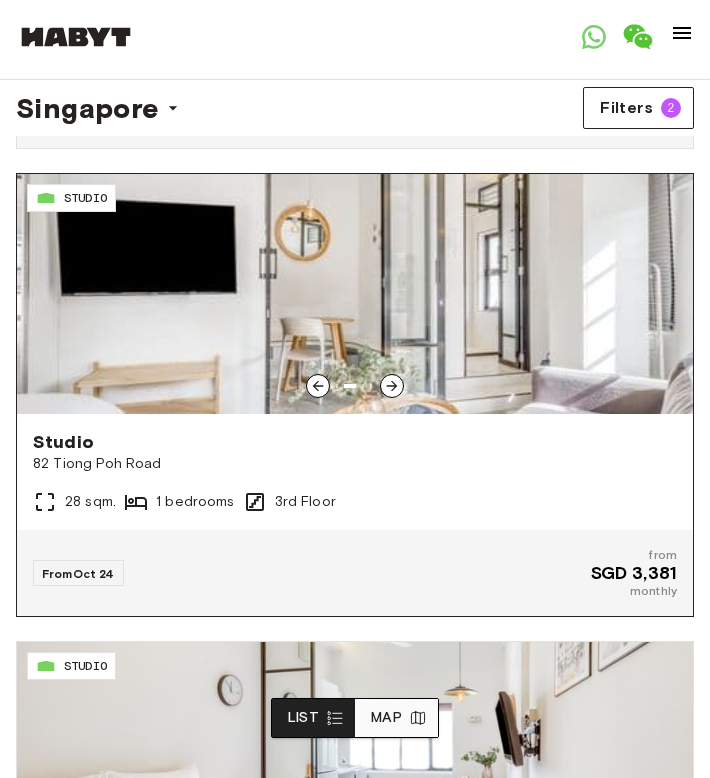 click 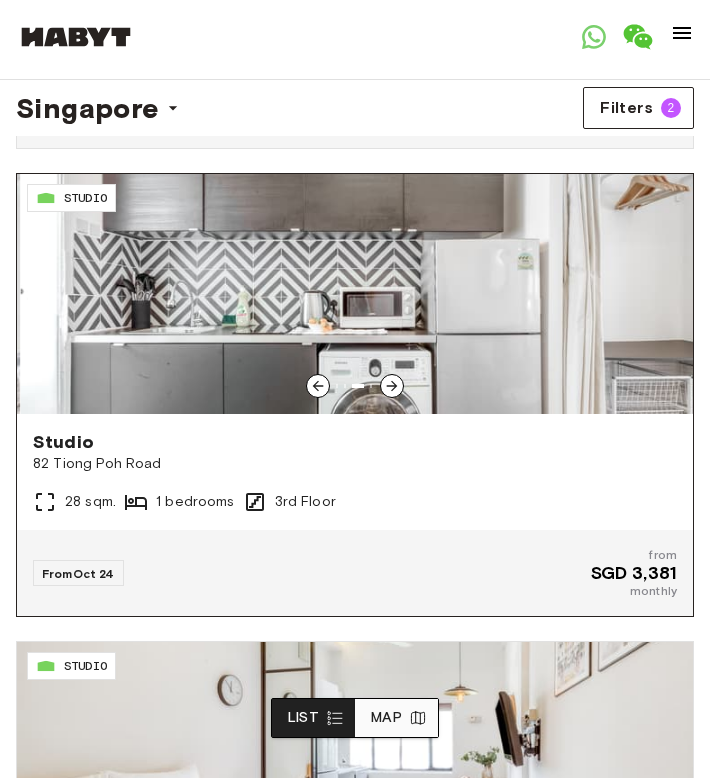click 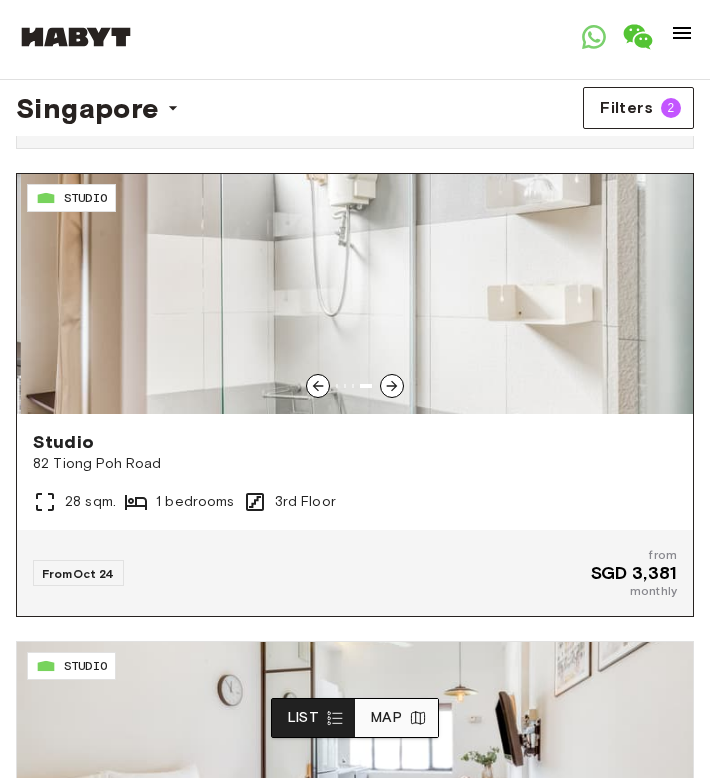 click 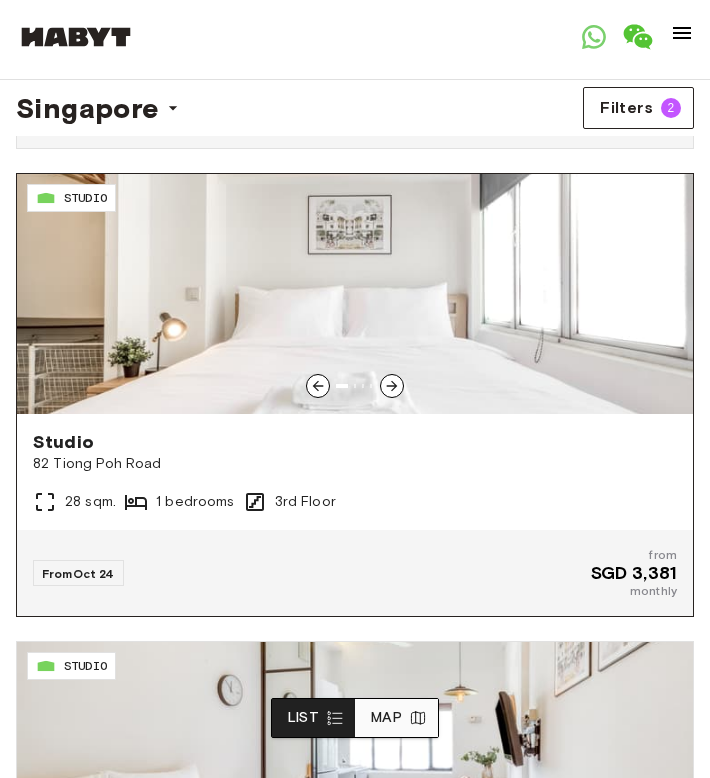 click 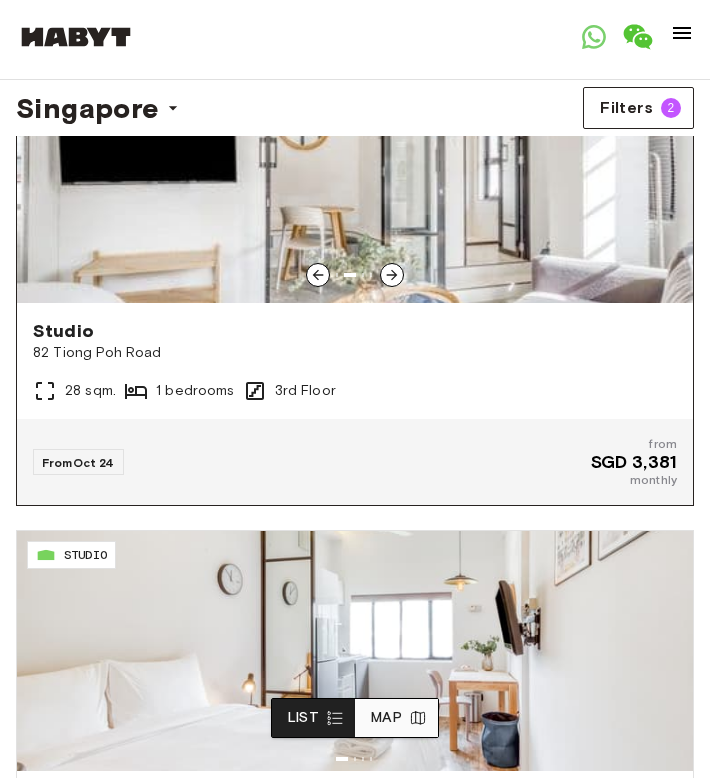 scroll, scrollTop: 1478, scrollLeft: 0, axis: vertical 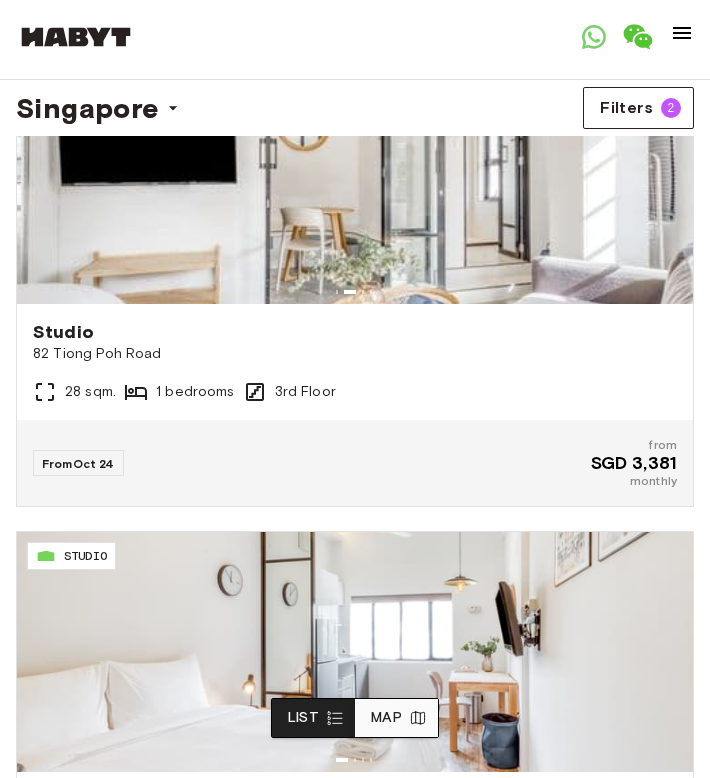 drag, startPoint x: 171, startPoint y: 353, endPoint x: 453, endPoint y: 32, distance: 427.27625 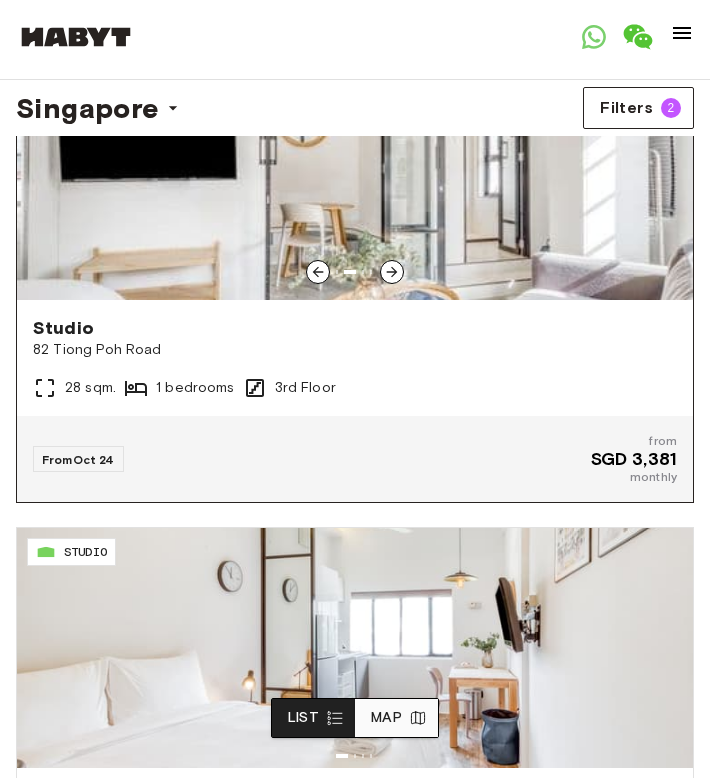 scroll, scrollTop: 1417, scrollLeft: 0, axis: vertical 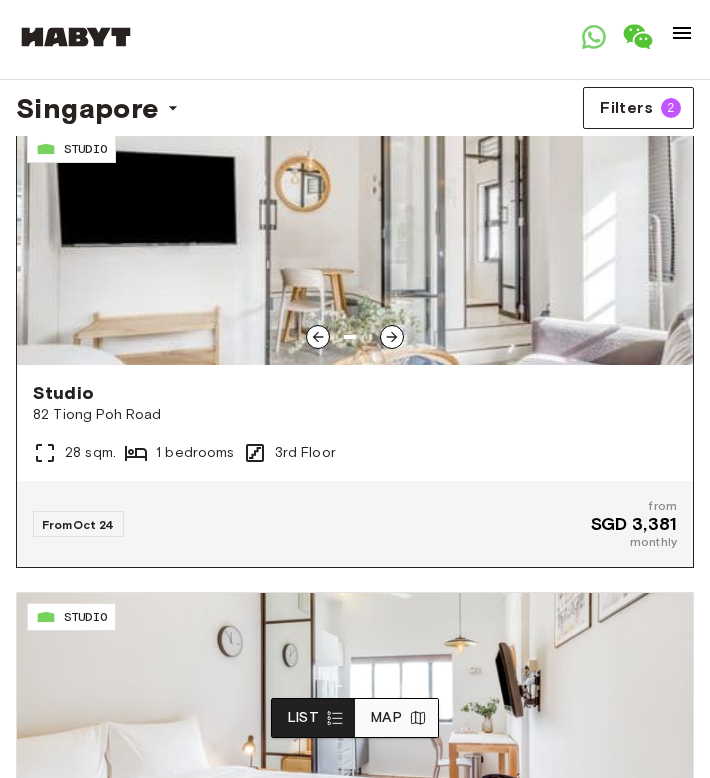 click at bounding box center [355, 245] 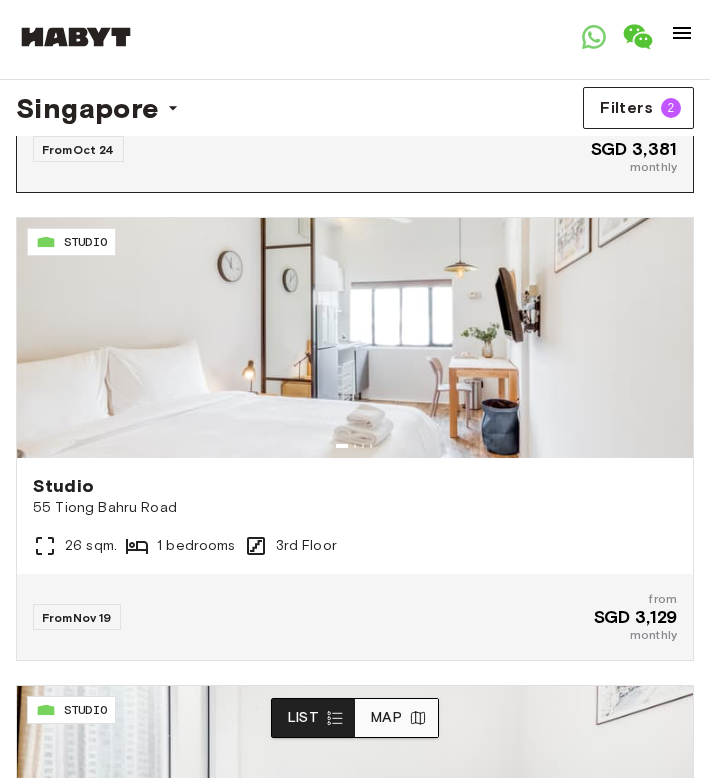 scroll, scrollTop: 1793, scrollLeft: 0, axis: vertical 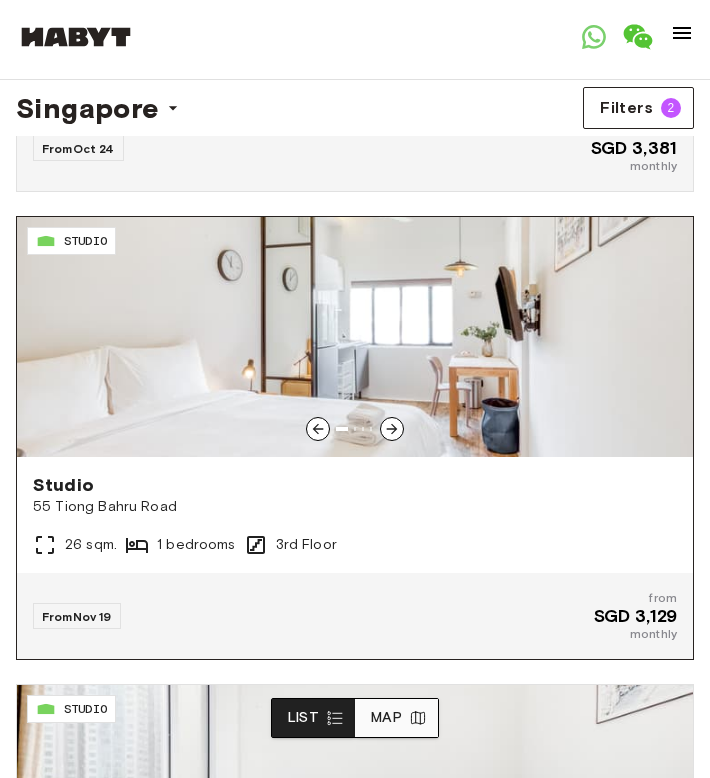 click 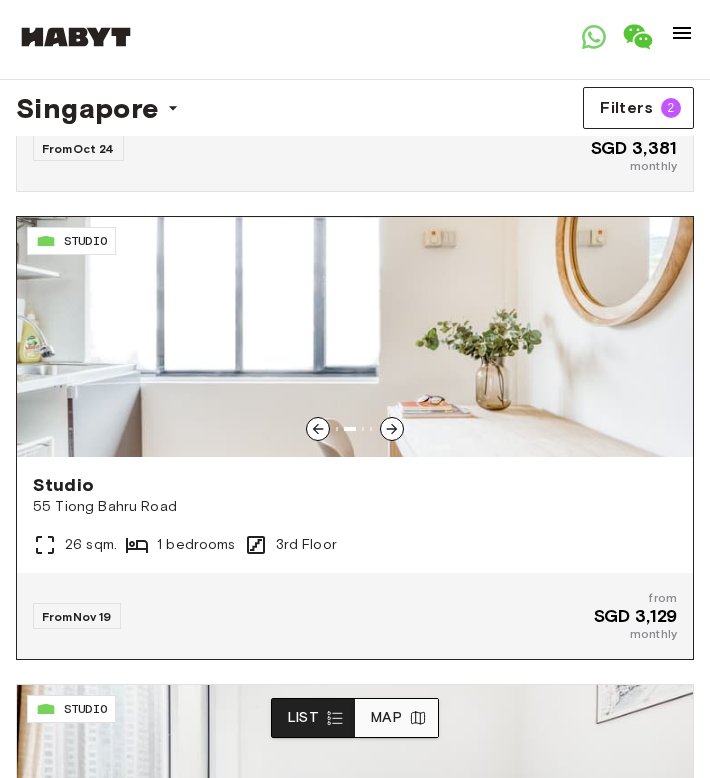click 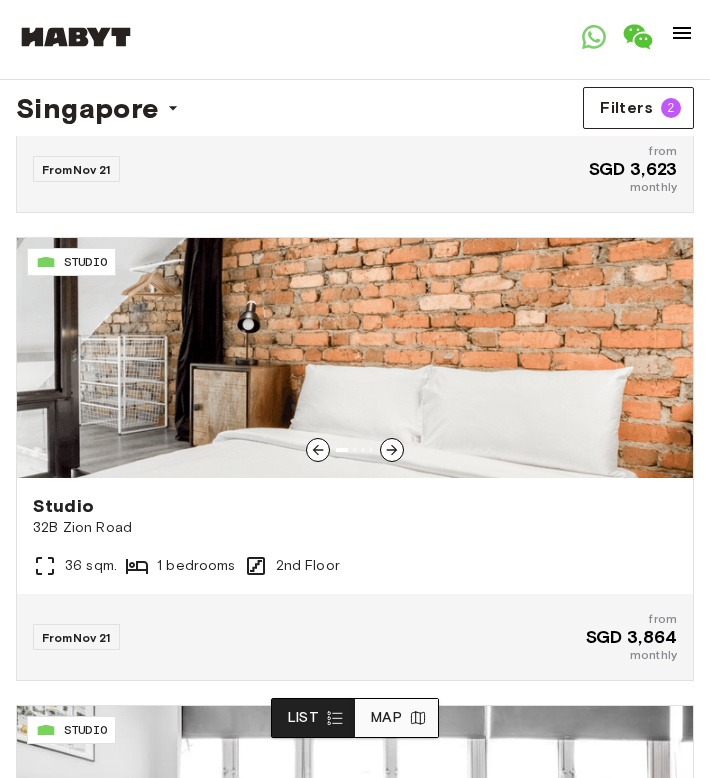scroll, scrollTop: 2712, scrollLeft: 0, axis: vertical 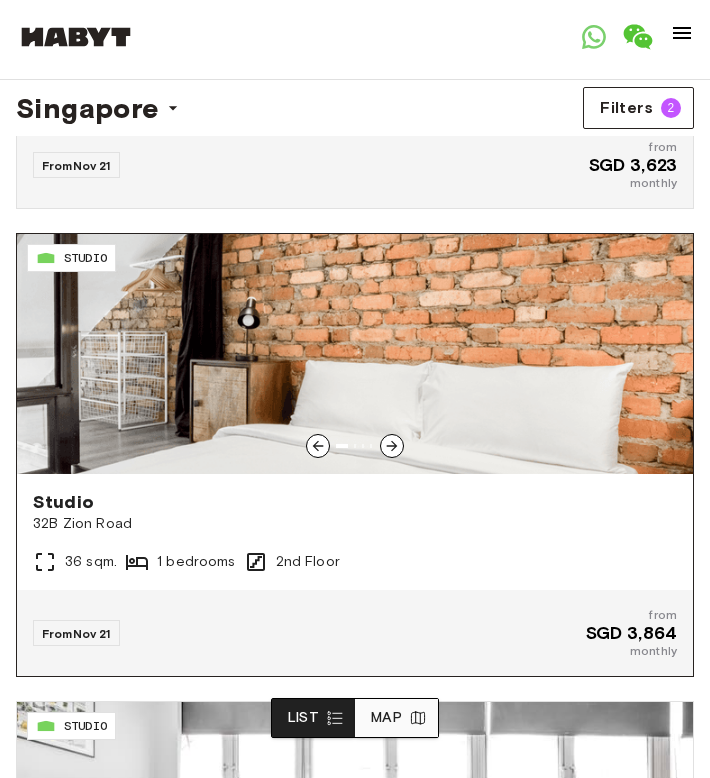 click 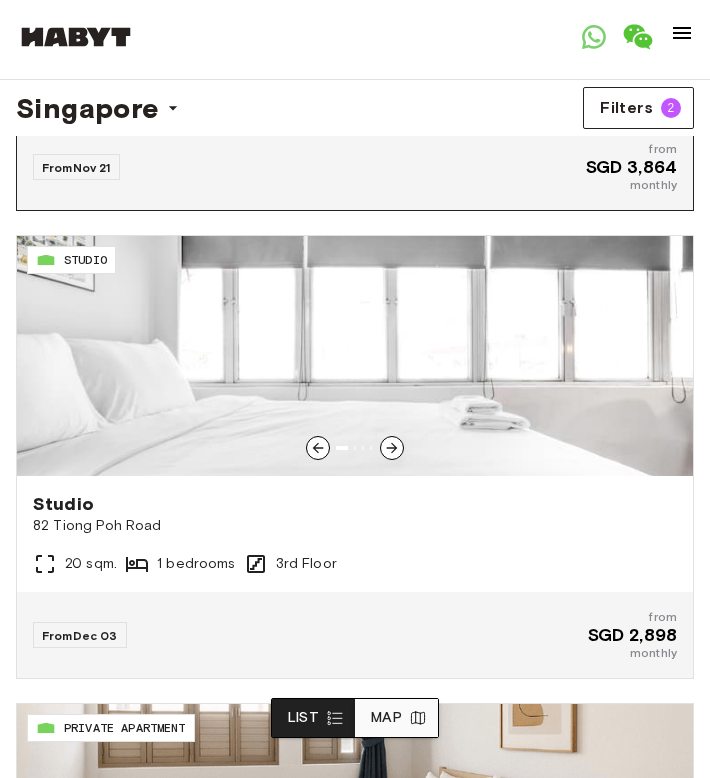 scroll, scrollTop: 3182, scrollLeft: 0, axis: vertical 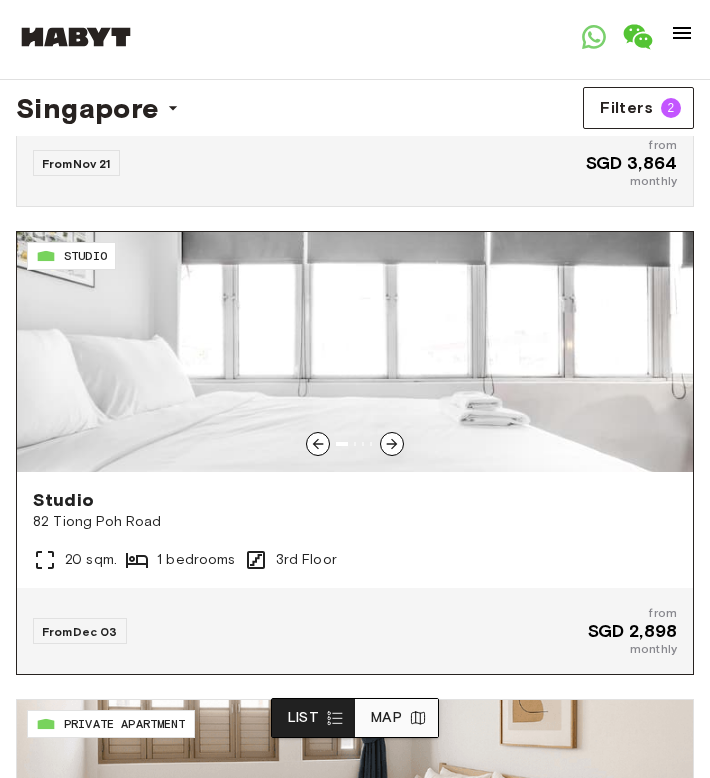 click 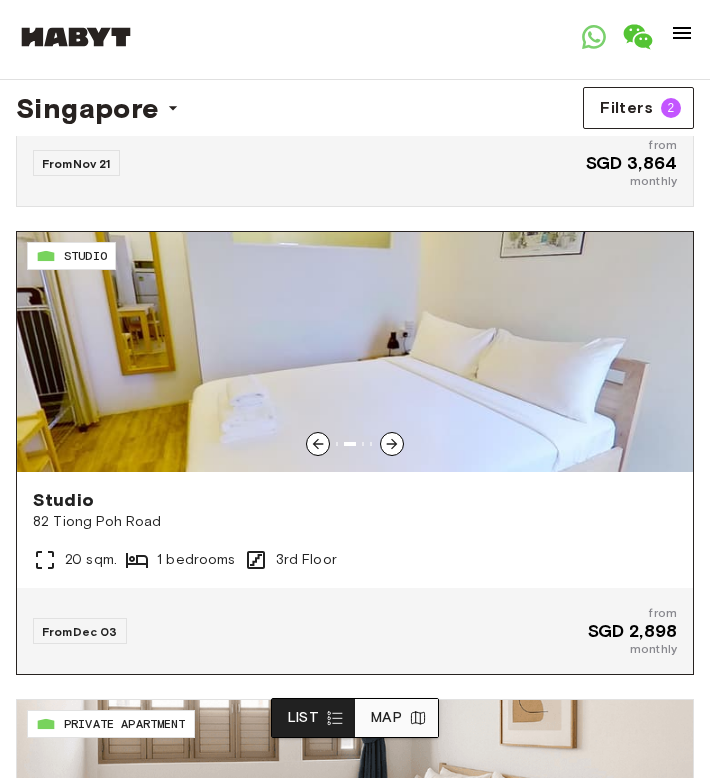click 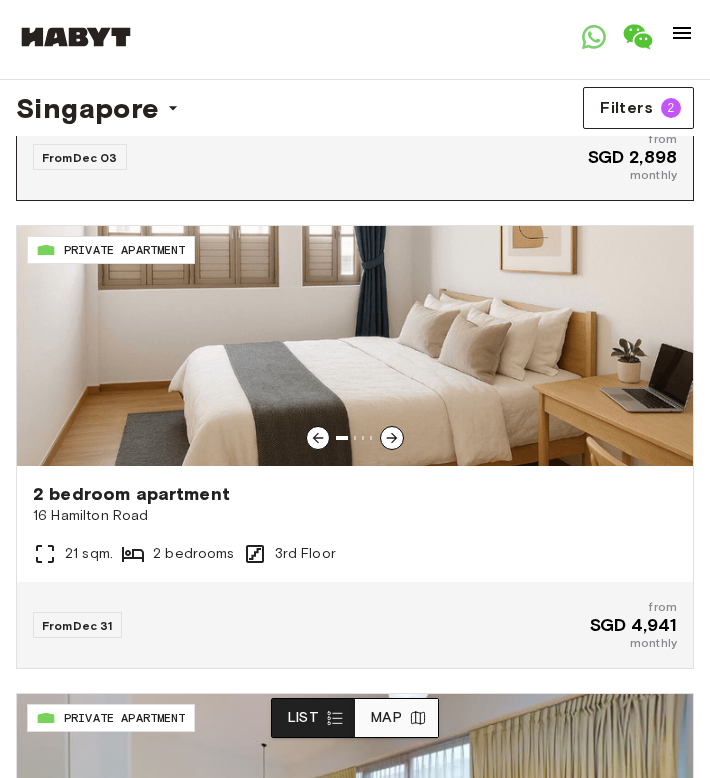 scroll, scrollTop: 3669, scrollLeft: 0, axis: vertical 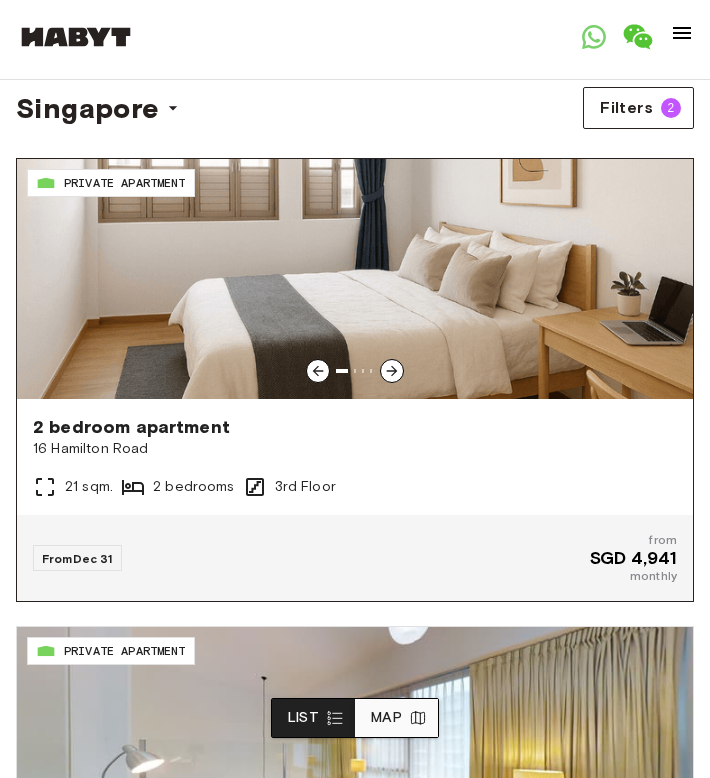 click 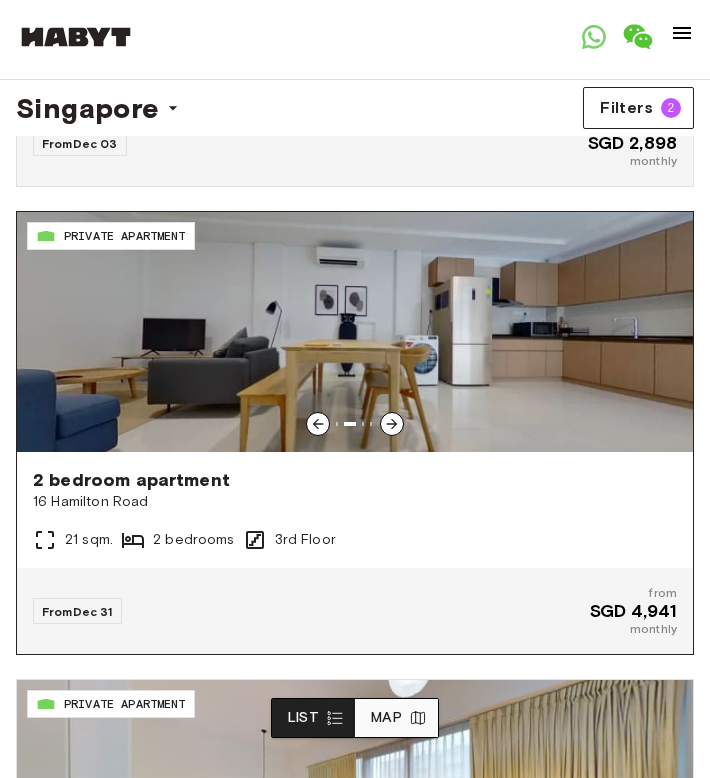 scroll, scrollTop: 3688, scrollLeft: 0, axis: vertical 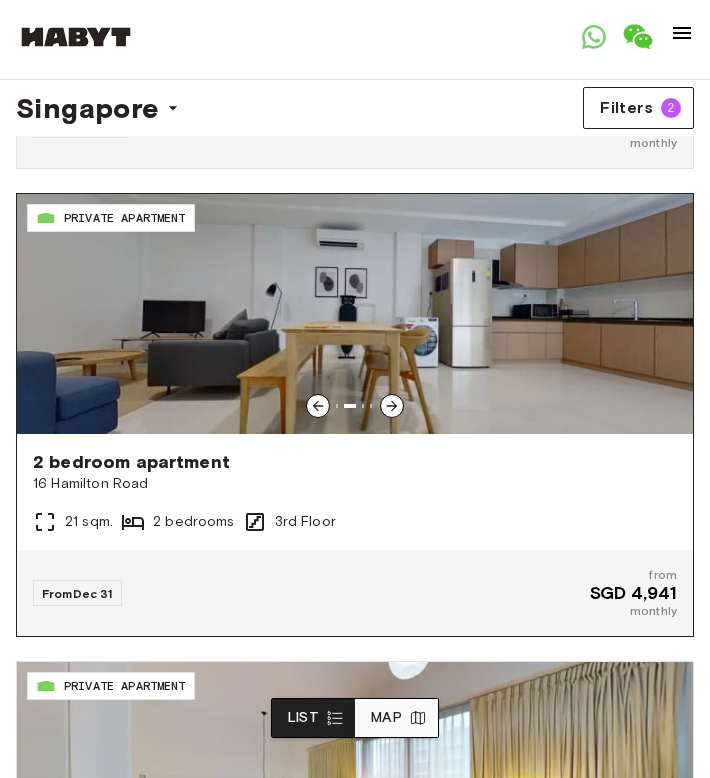 click 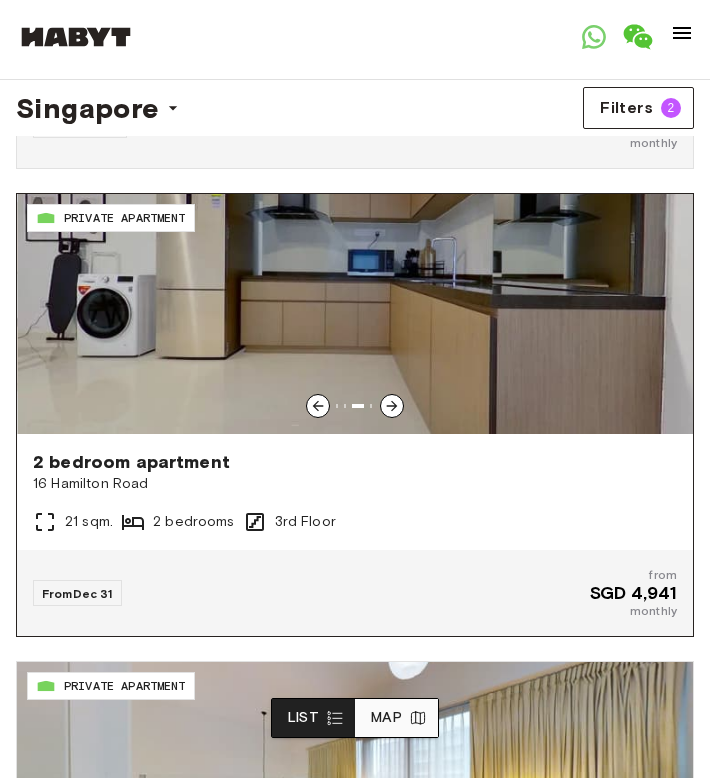 click 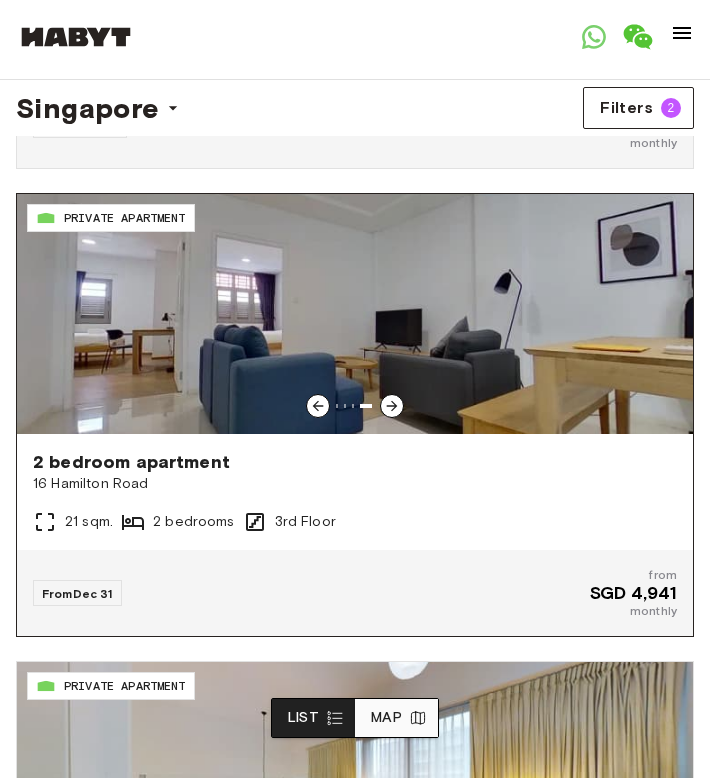 click 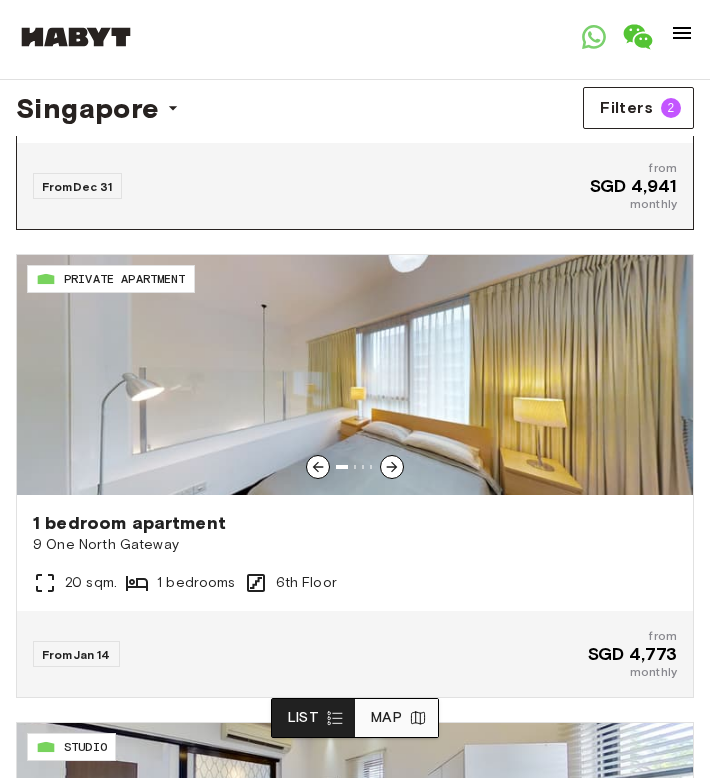 scroll, scrollTop: 4102, scrollLeft: 0, axis: vertical 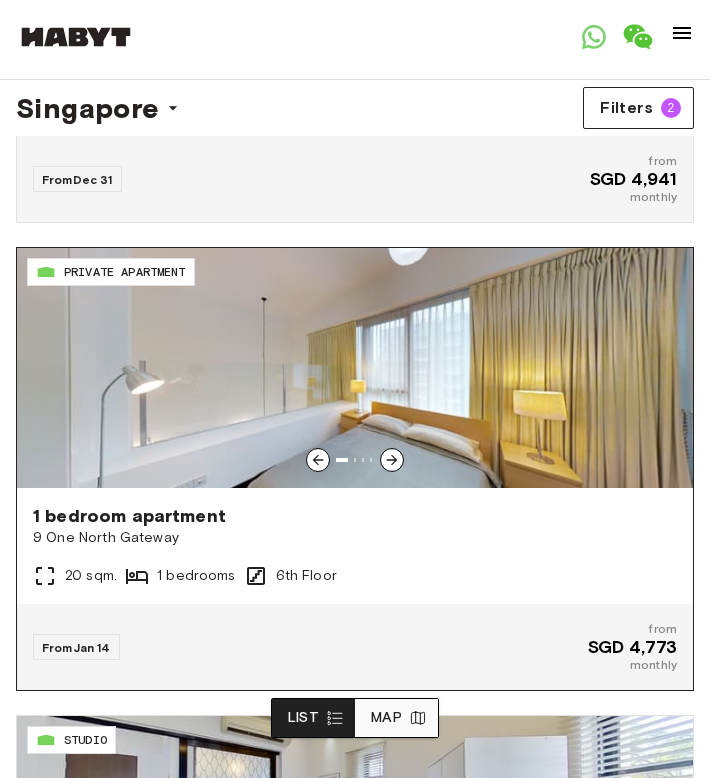 click 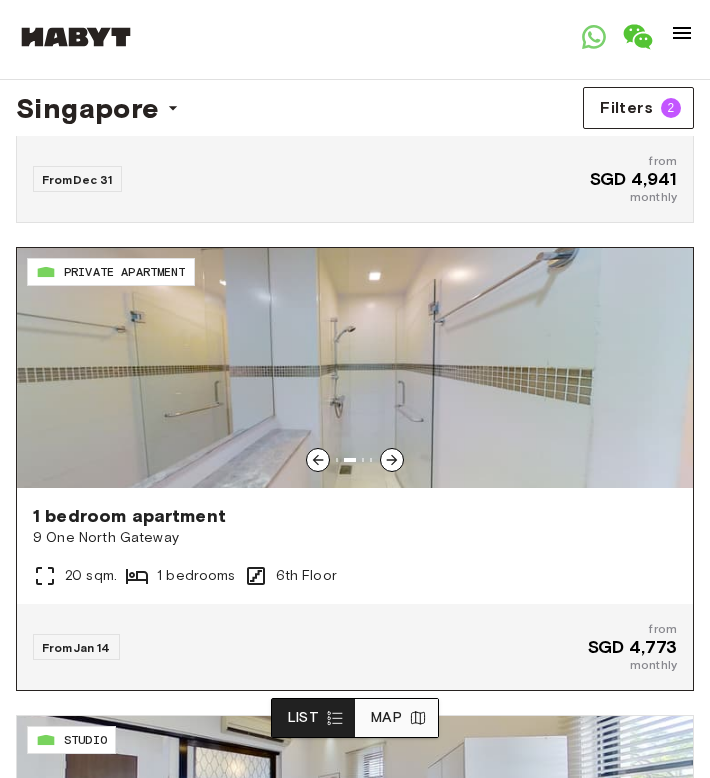 click 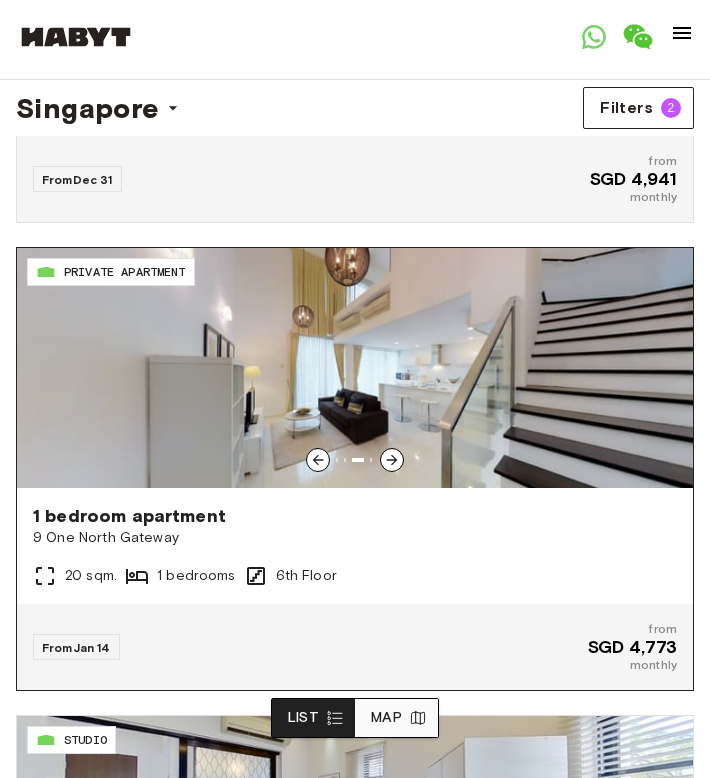 click at bounding box center [355, 368] 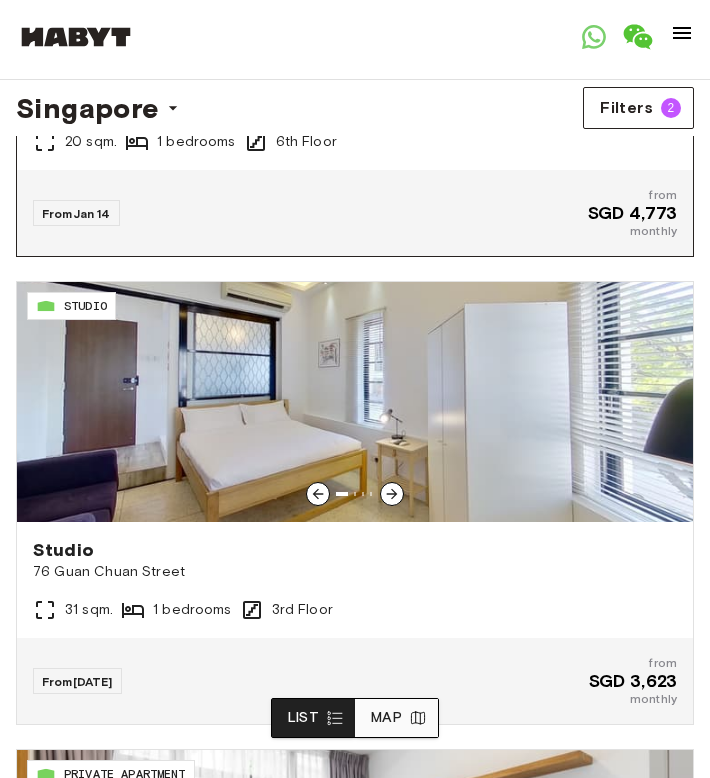 scroll, scrollTop: 4537, scrollLeft: 0, axis: vertical 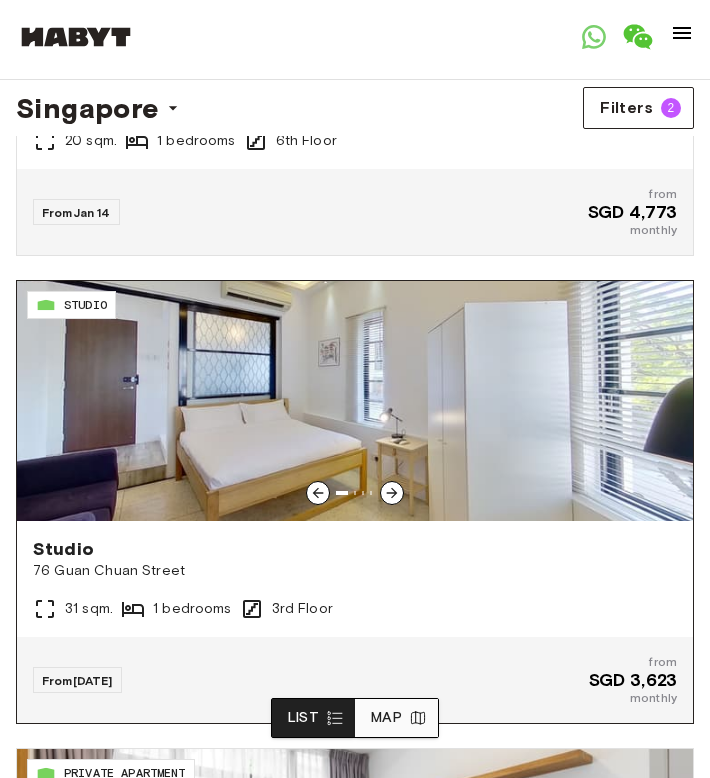 click 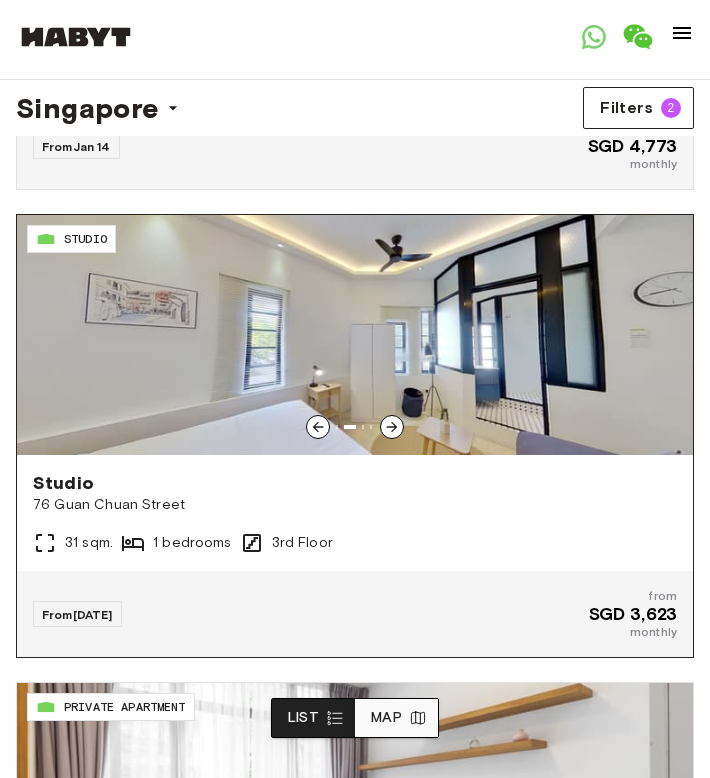 scroll, scrollTop: 4606, scrollLeft: 0, axis: vertical 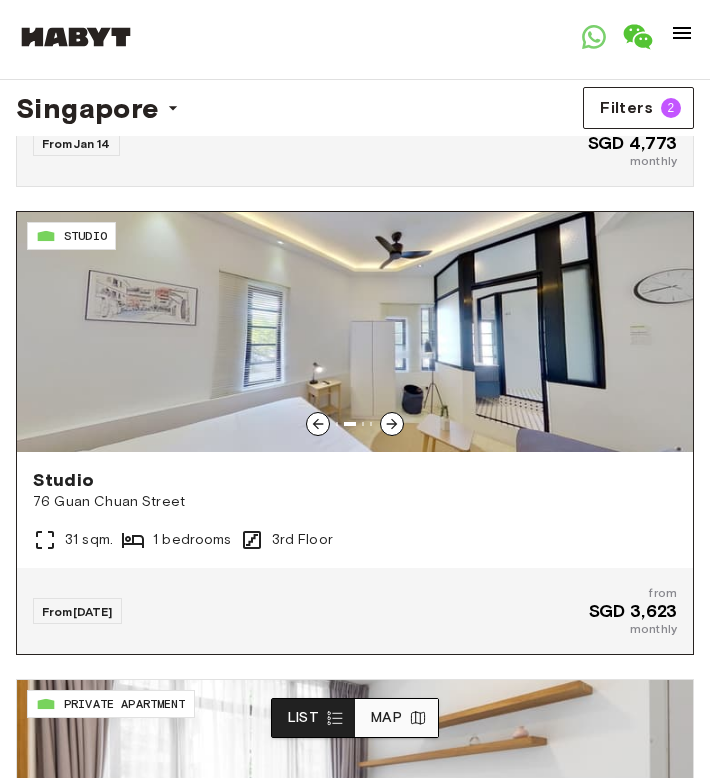 click 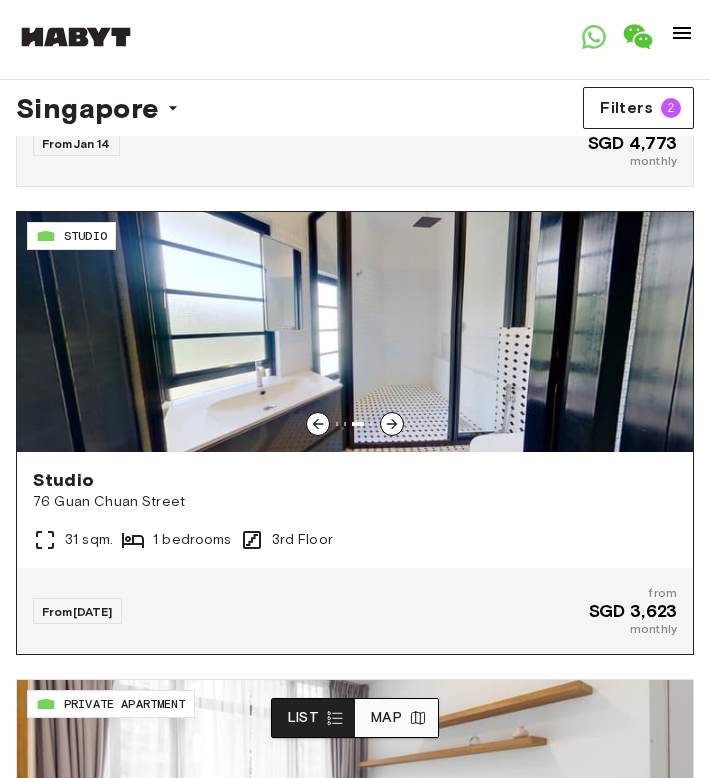 click 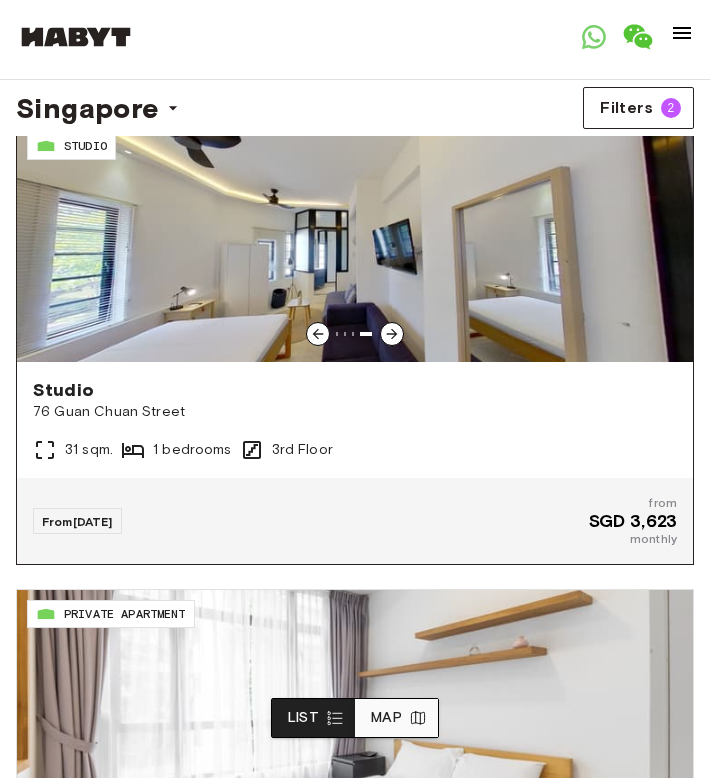 scroll, scrollTop: 4697, scrollLeft: 0, axis: vertical 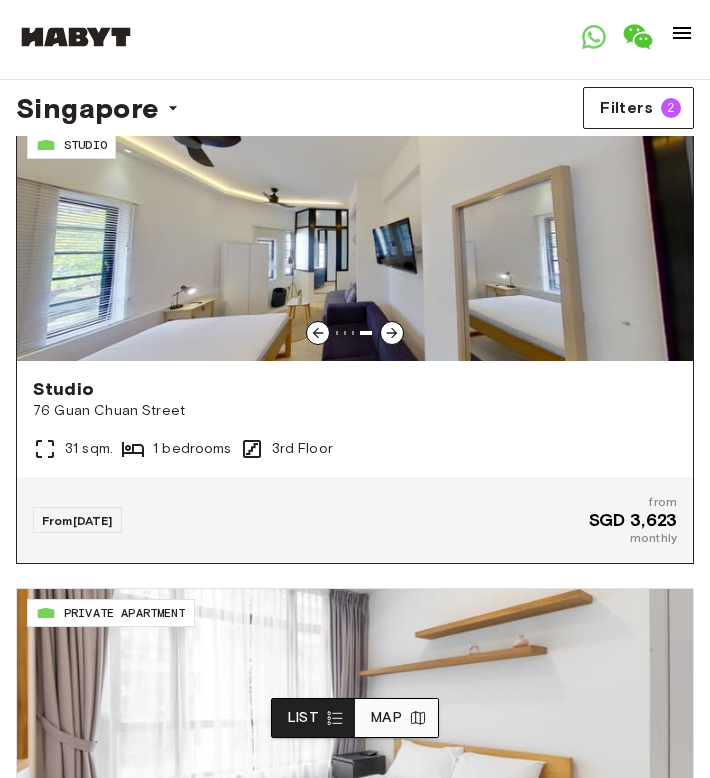 click 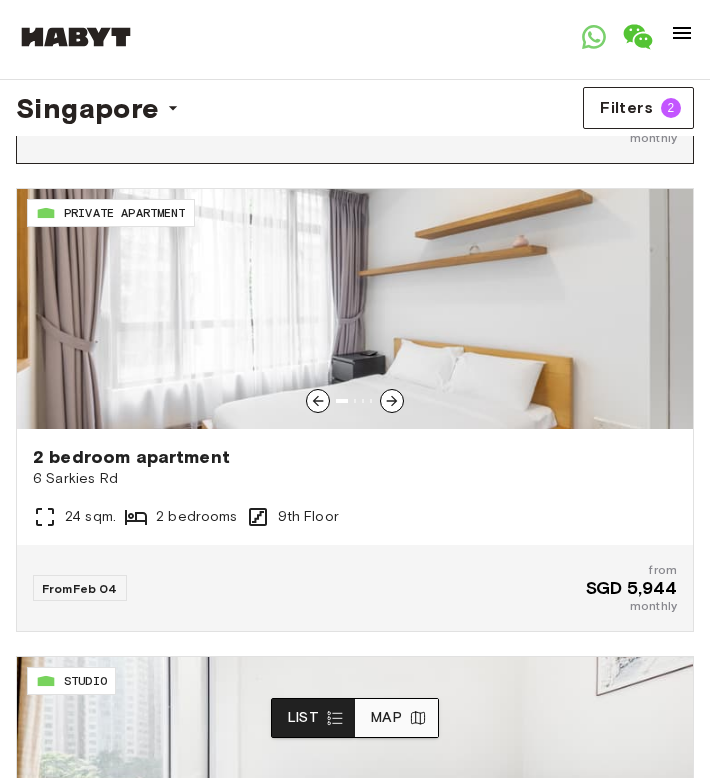 scroll, scrollTop: 5095, scrollLeft: 0, axis: vertical 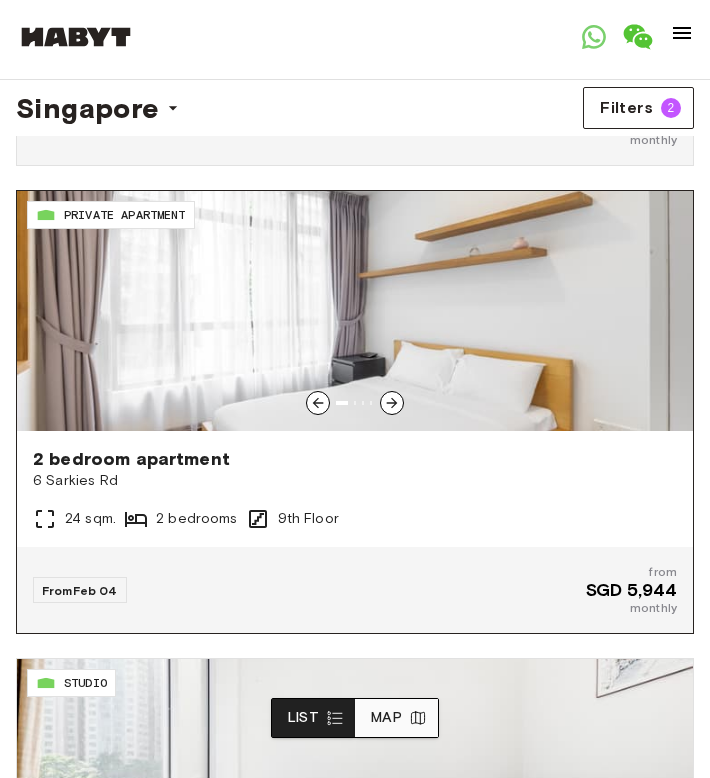 click 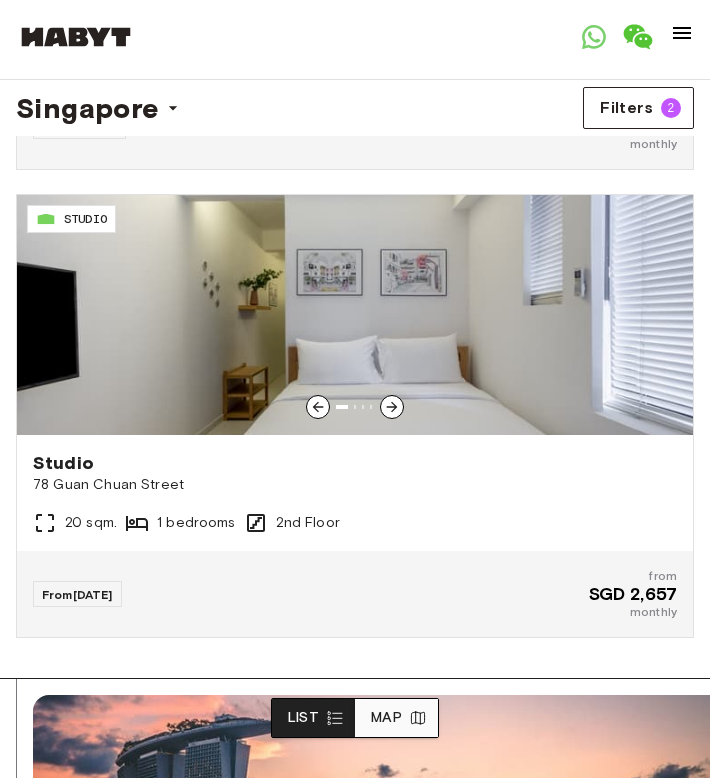 scroll, scrollTop: 6028, scrollLeft: 0, axis: vertical 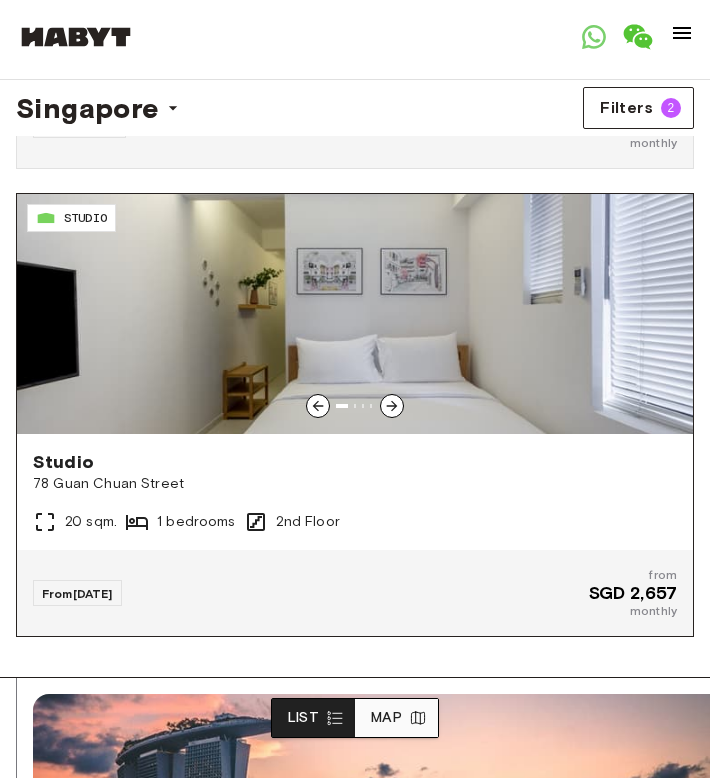 click 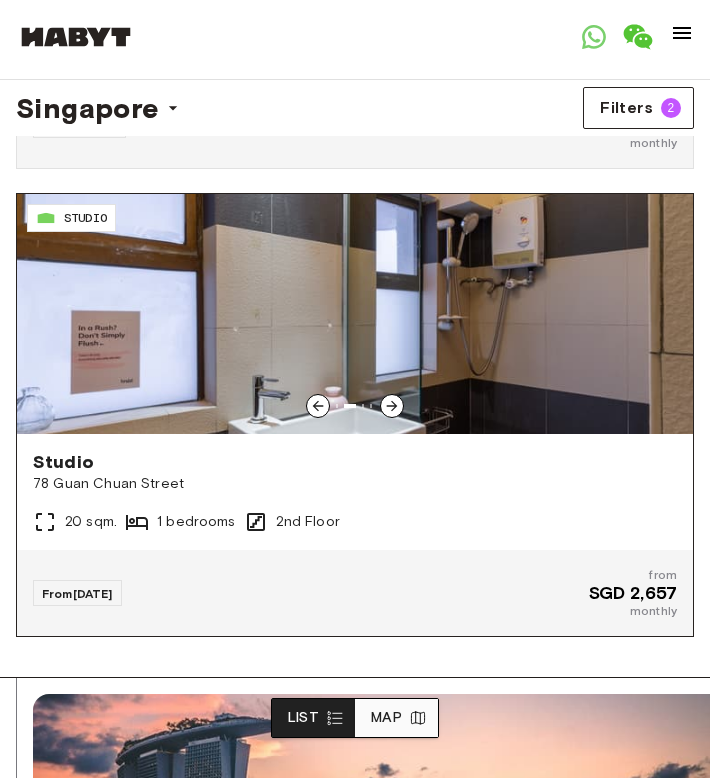click 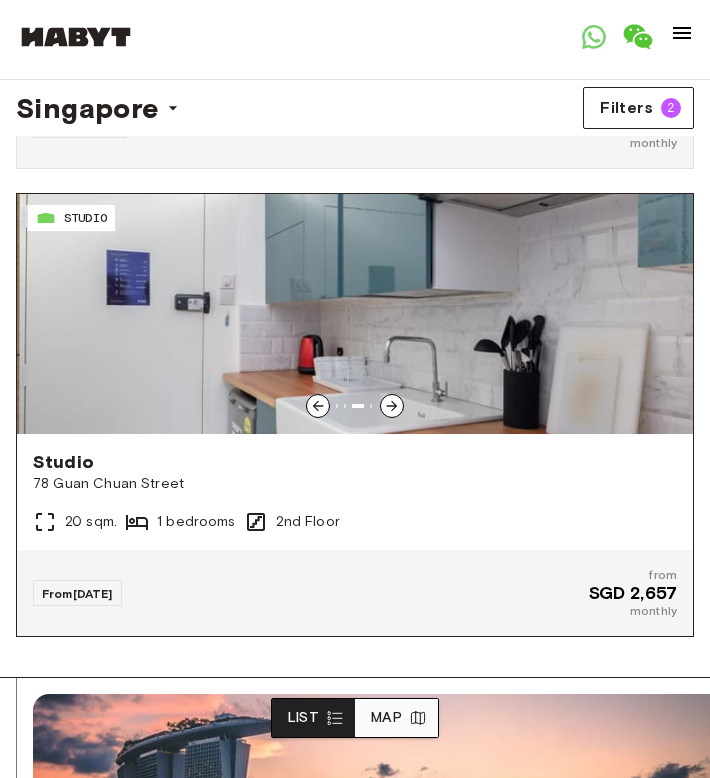 click 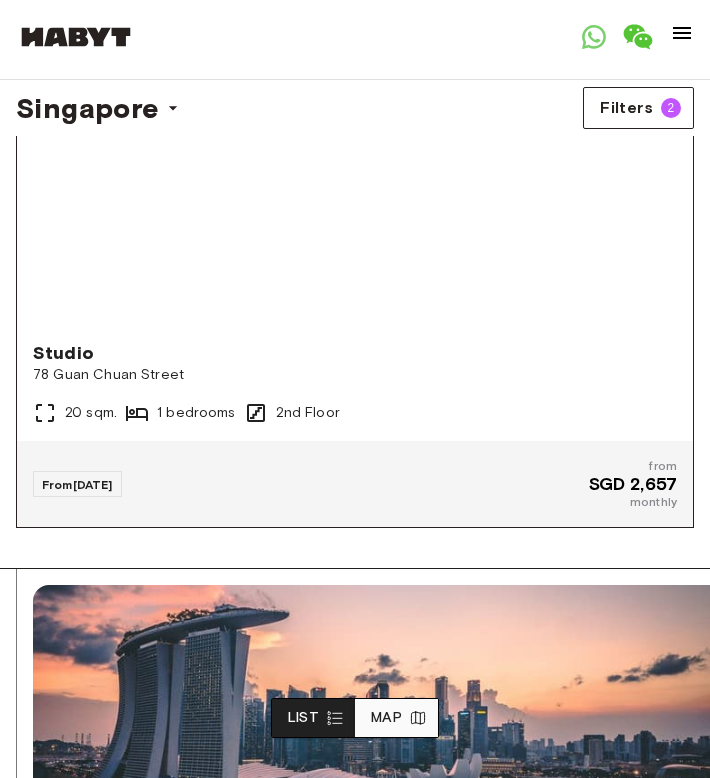 scroll, scrollTop: 6104, scrollLeft: 0, axis: vertical 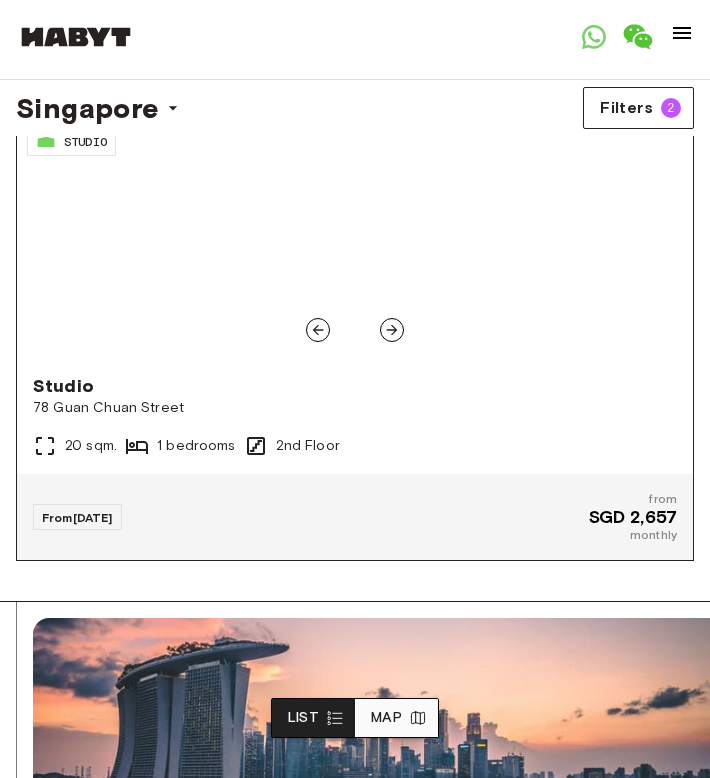 click 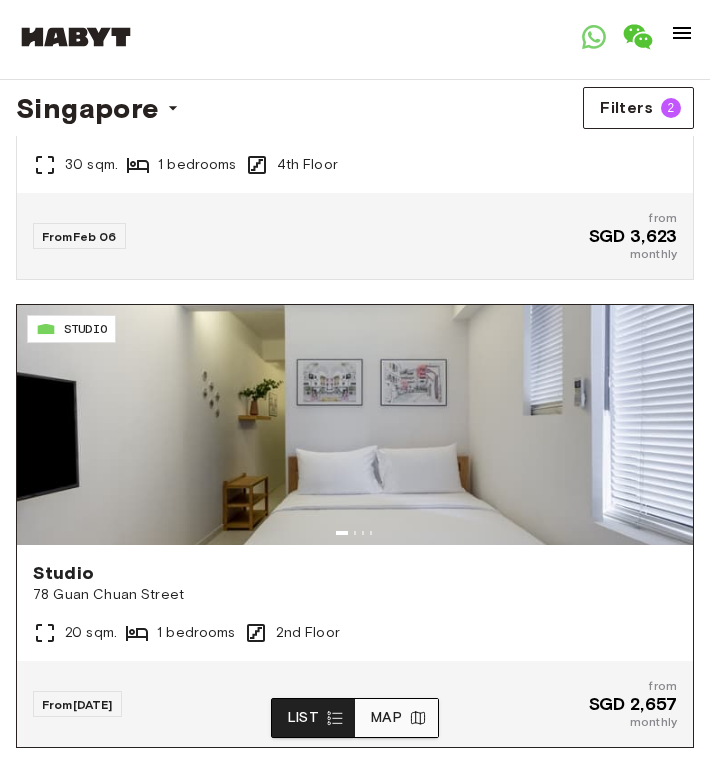 scroll, scrollTop: 5971, scrollLeft: 0, axis: vertical 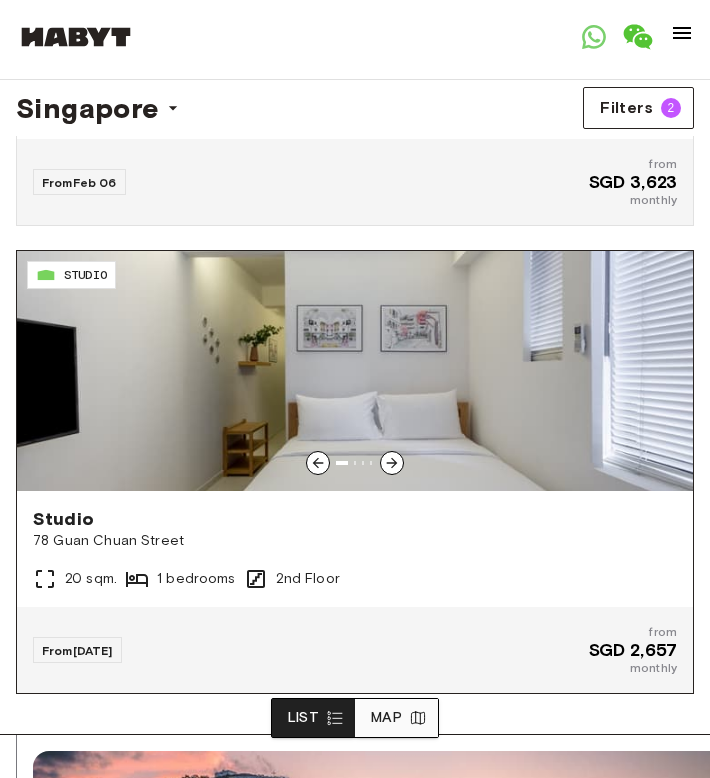 click 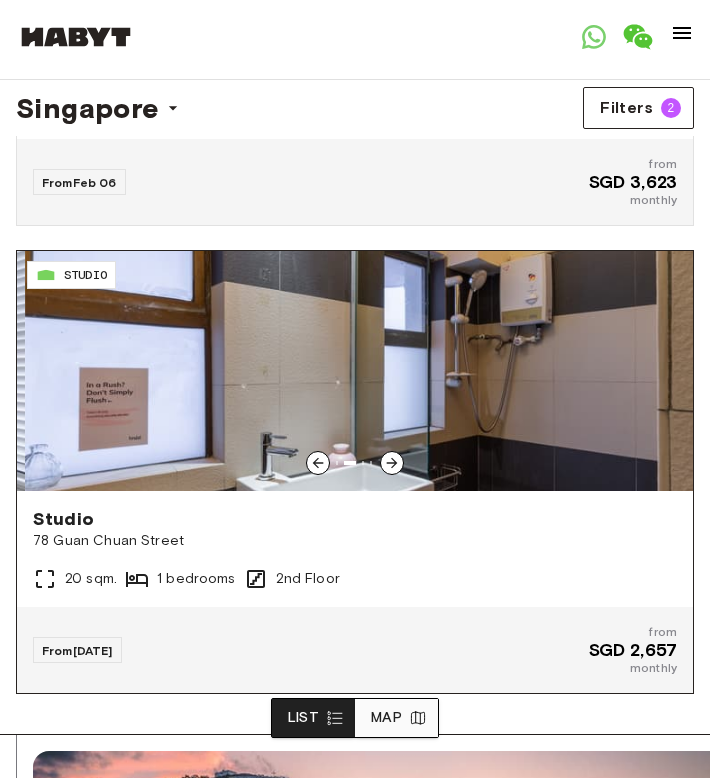 click 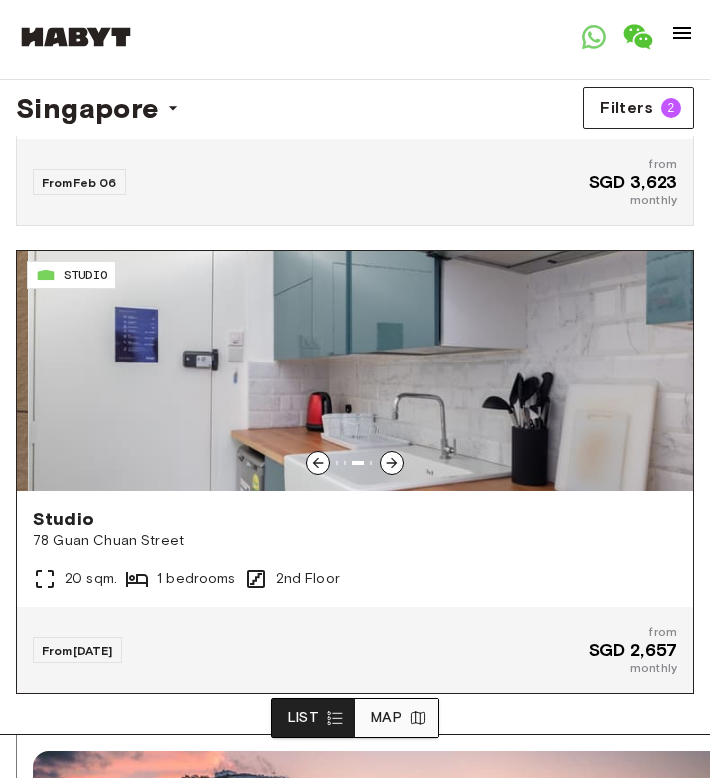 click 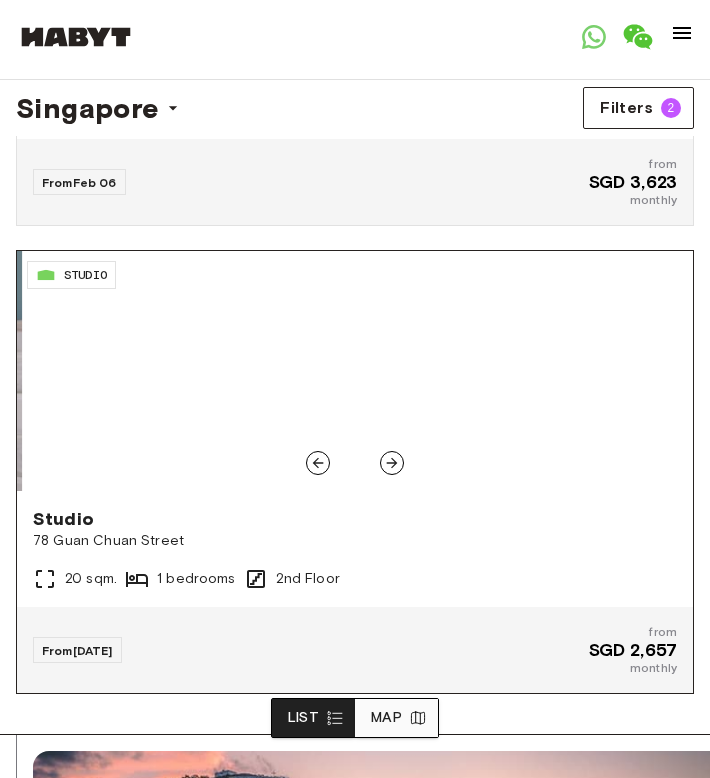 click 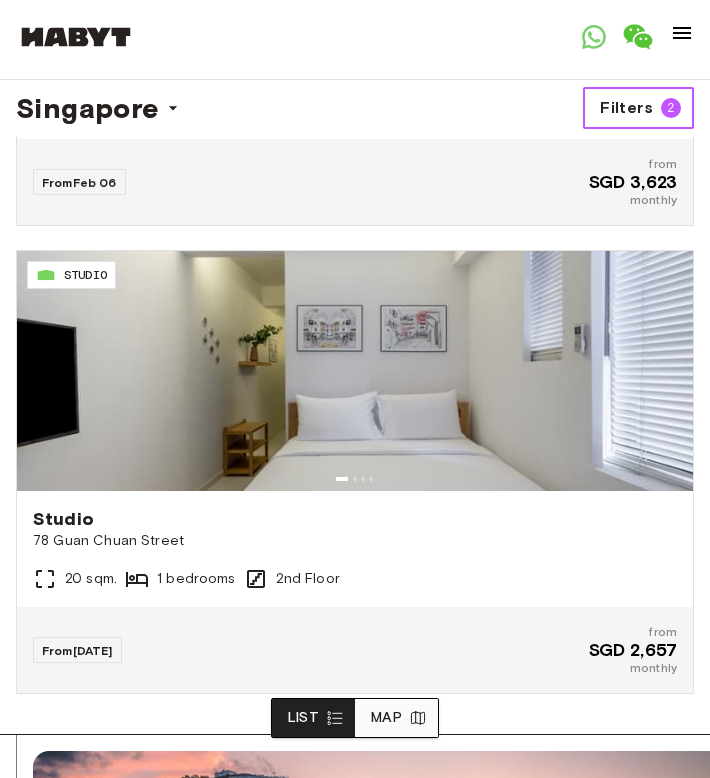 click on "Filters" at bounding box center [626, 108] 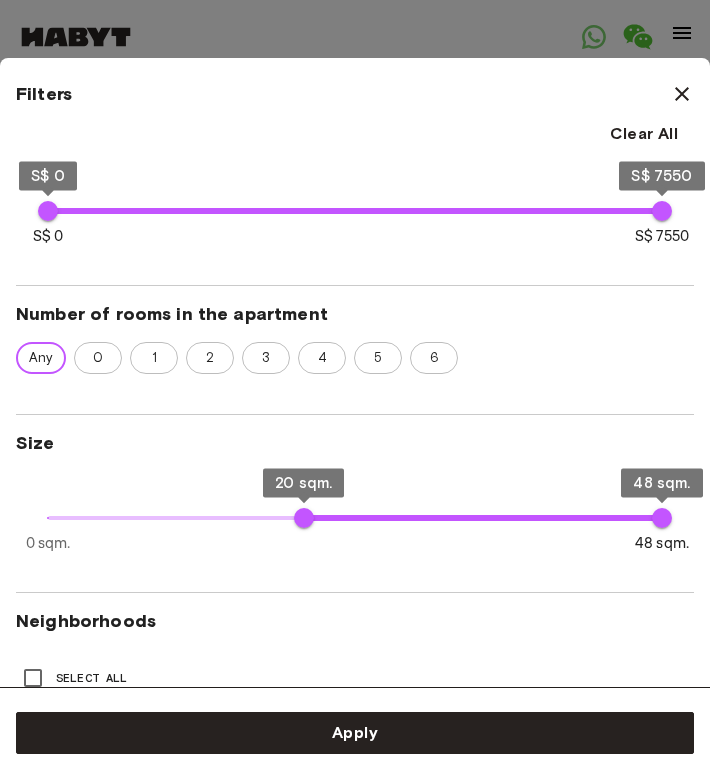 scroll, scrollTop: 455, scrollLeft: 0, axis: vertical 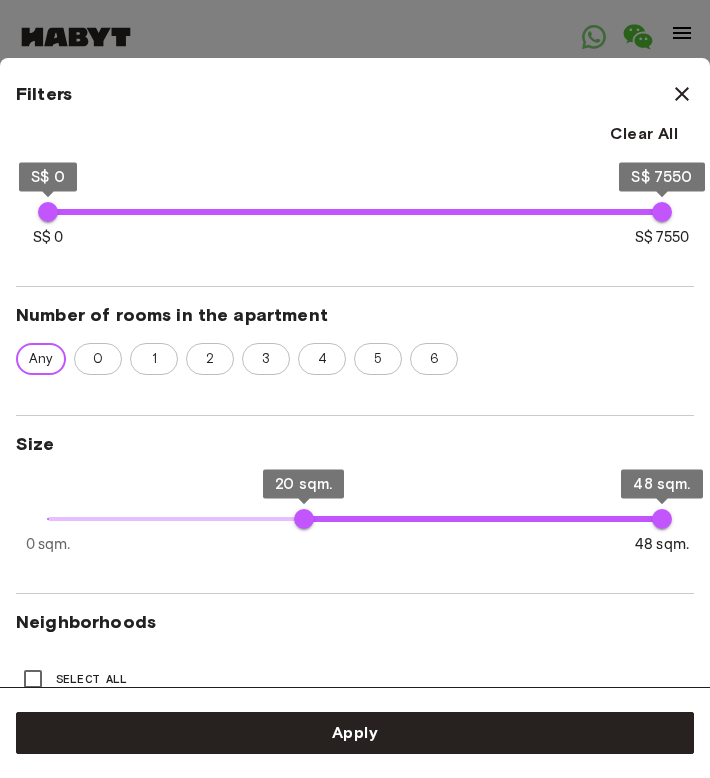 click 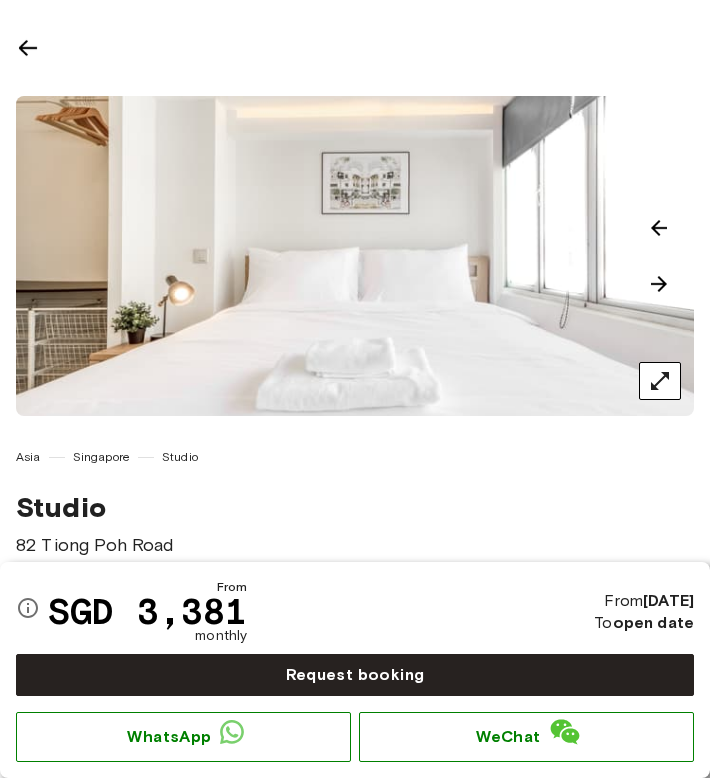 scroll, scrollTop: 0, scrollLeft: 0, axis: both 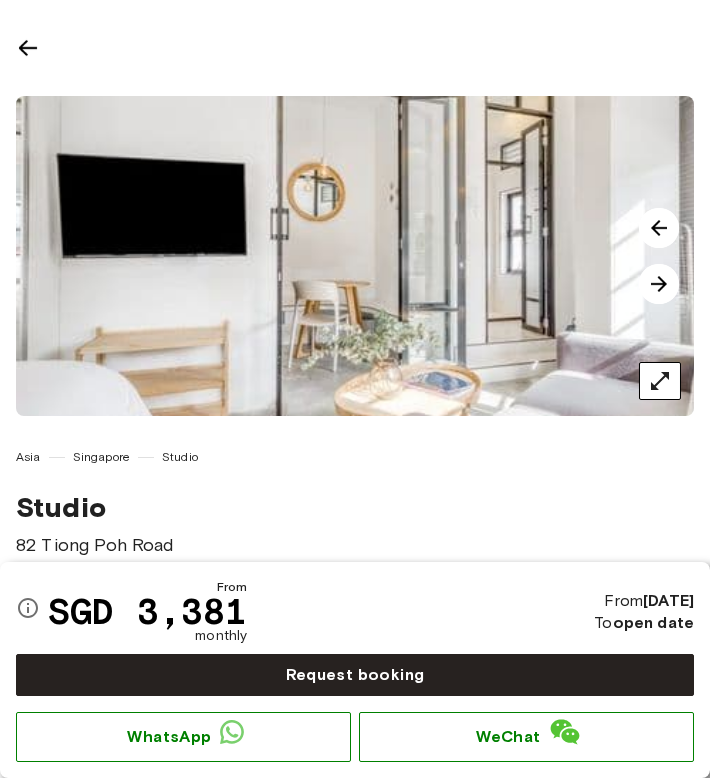click at bounding box center [659, 284] 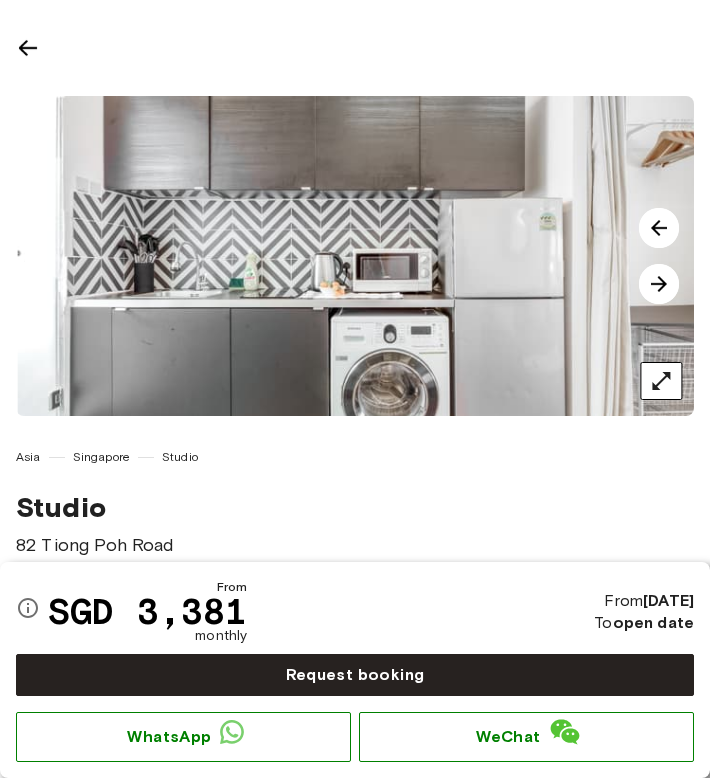 click at bounding box center (659, 284) 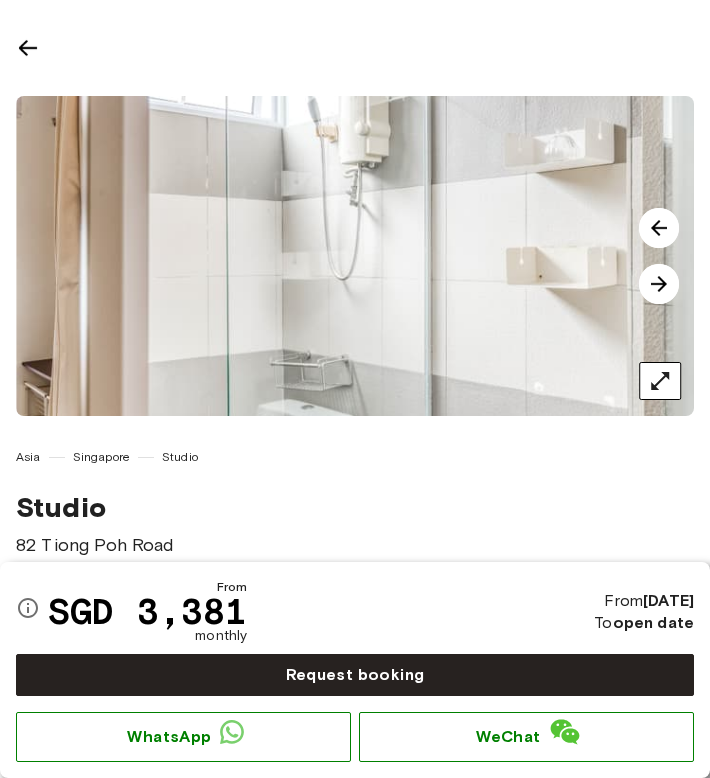click at bounding box center (659, 284) 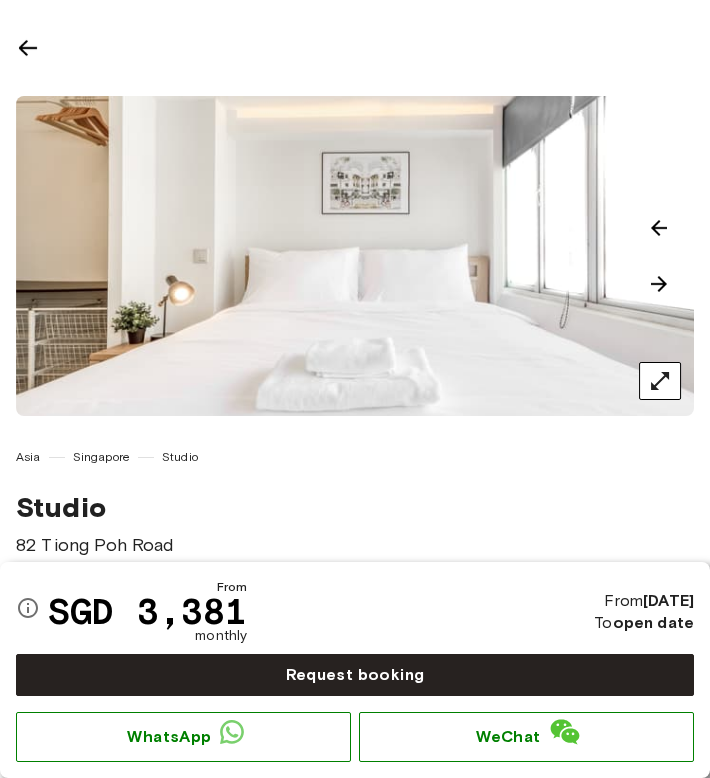 click at bounding box center [660, 381] 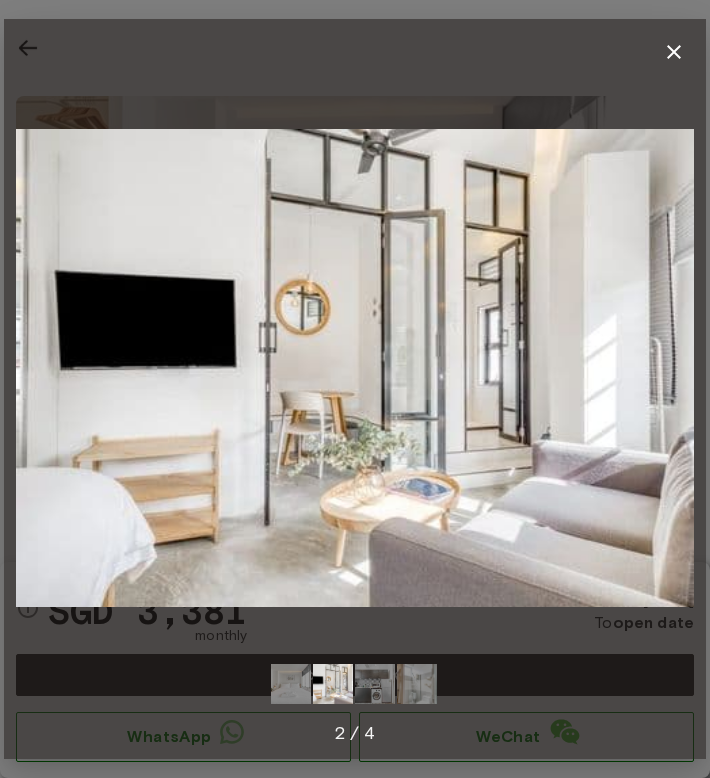click 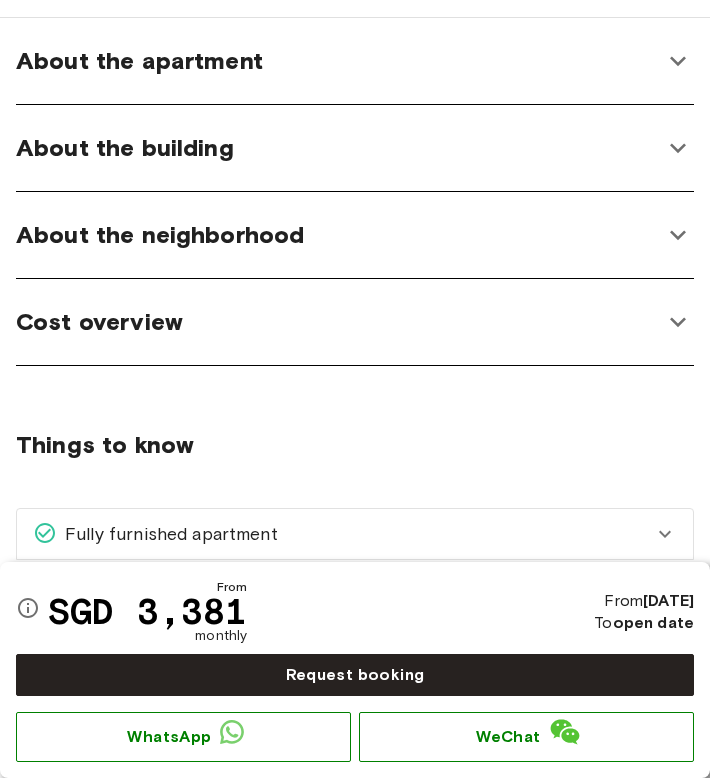 scroll, scrollTop: 586, scrollLeft: 0, axis: vertical 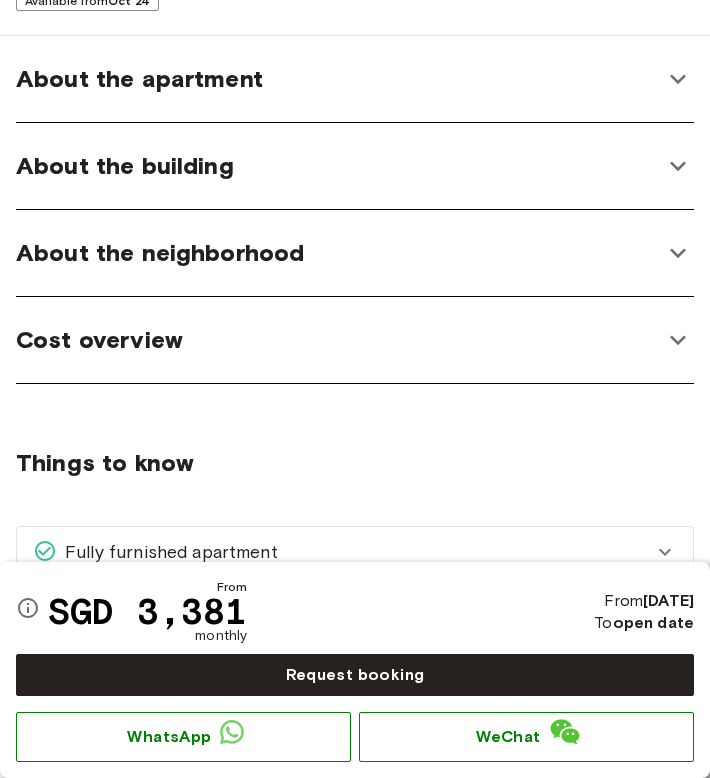 click on "About the building" at bounding box center (339, 166) 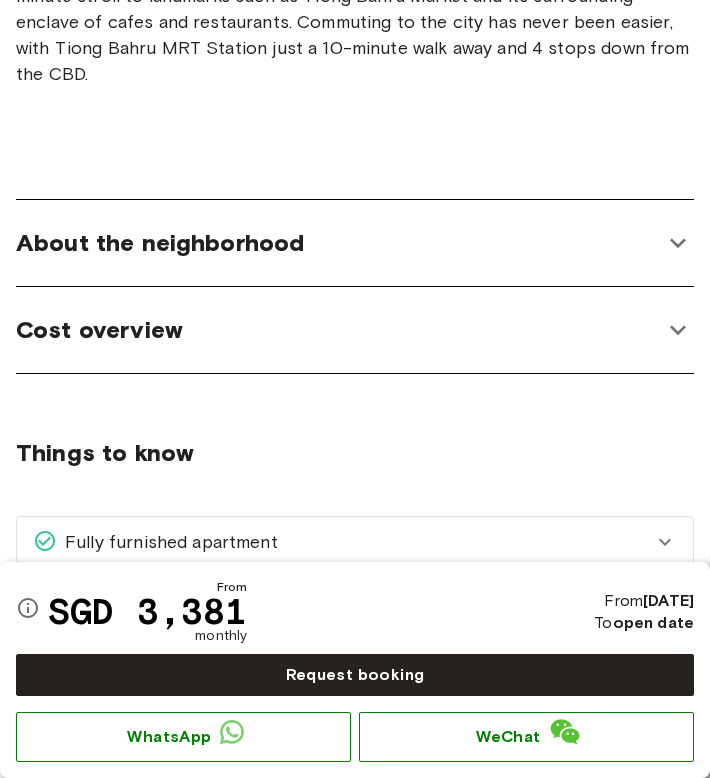 scroll, scrollTop: 380, scrollLeft: 0, axis: vertical 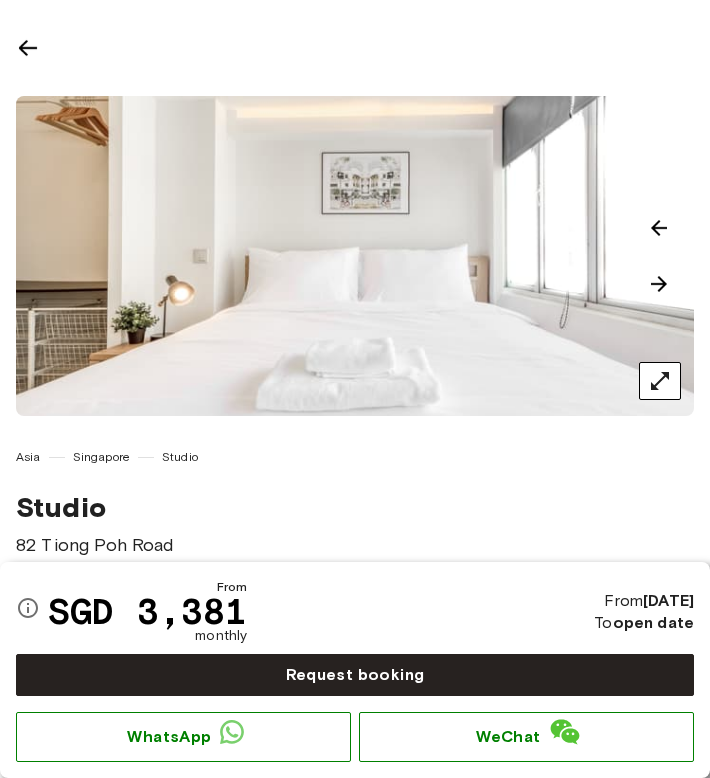 click at bounding box center [659, 284] 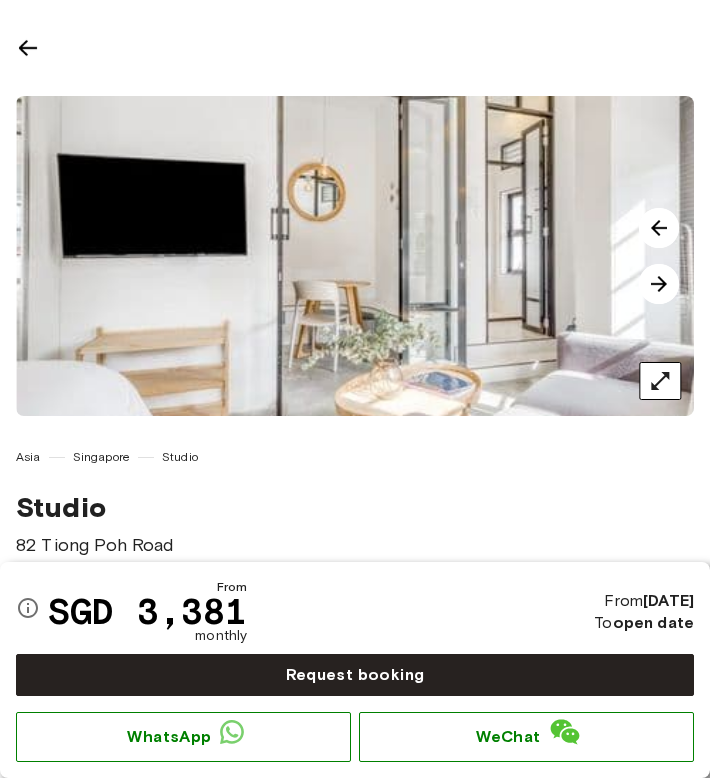 click at bounding box center (659, 284) 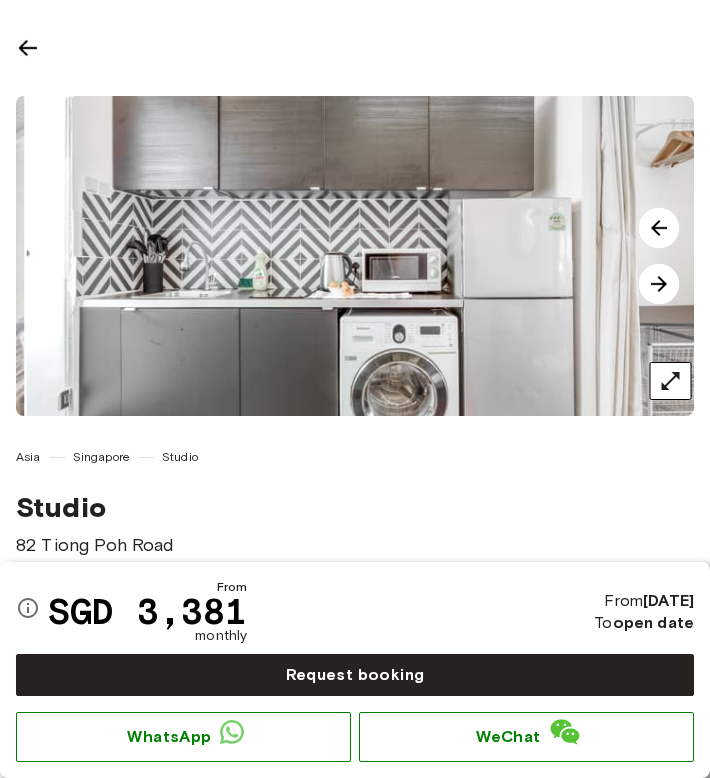 click at bounding box center (659, 284) 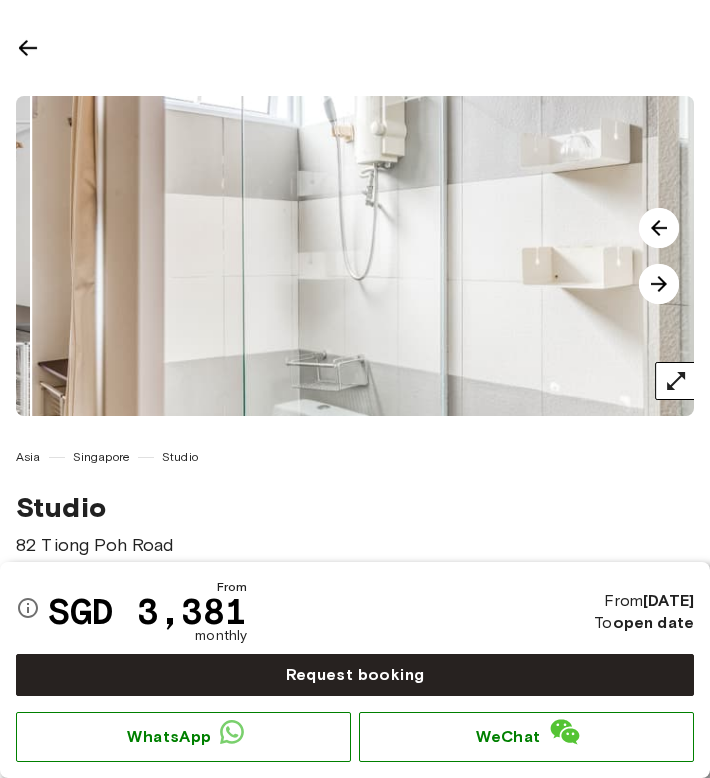 click at bounding box center [659, 284] 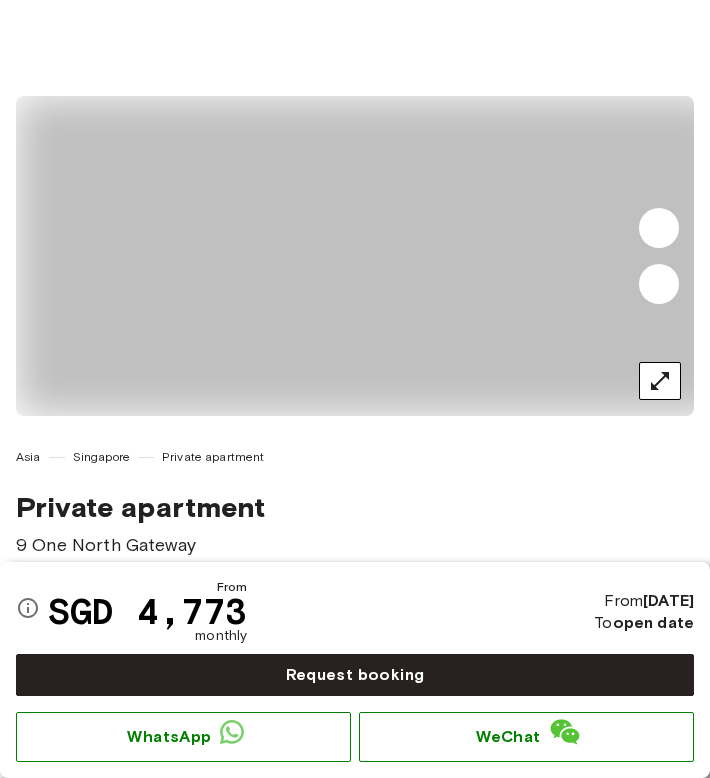 scroll, scrollTop: 0, scrollLeft: 0, axis: both 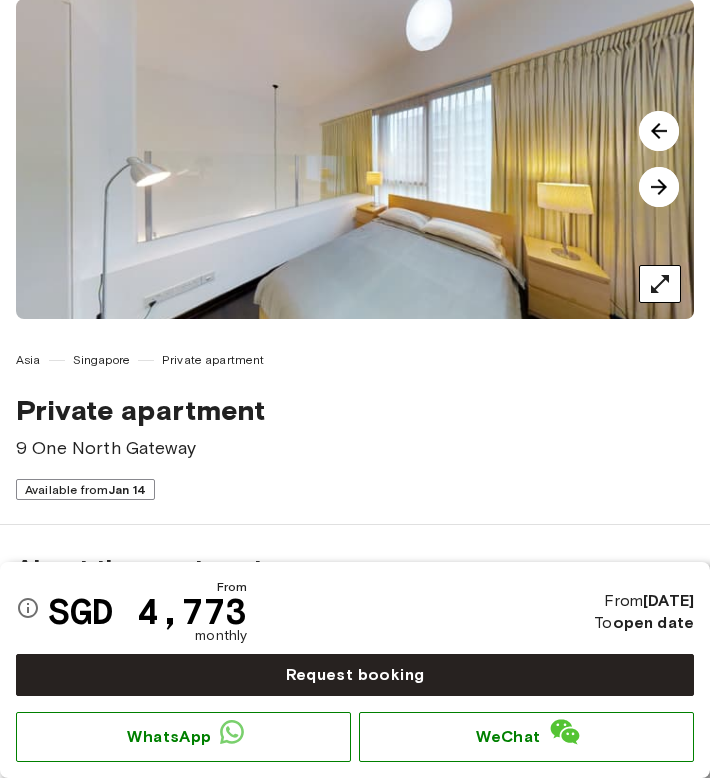 click at bounding box center [659, 187] 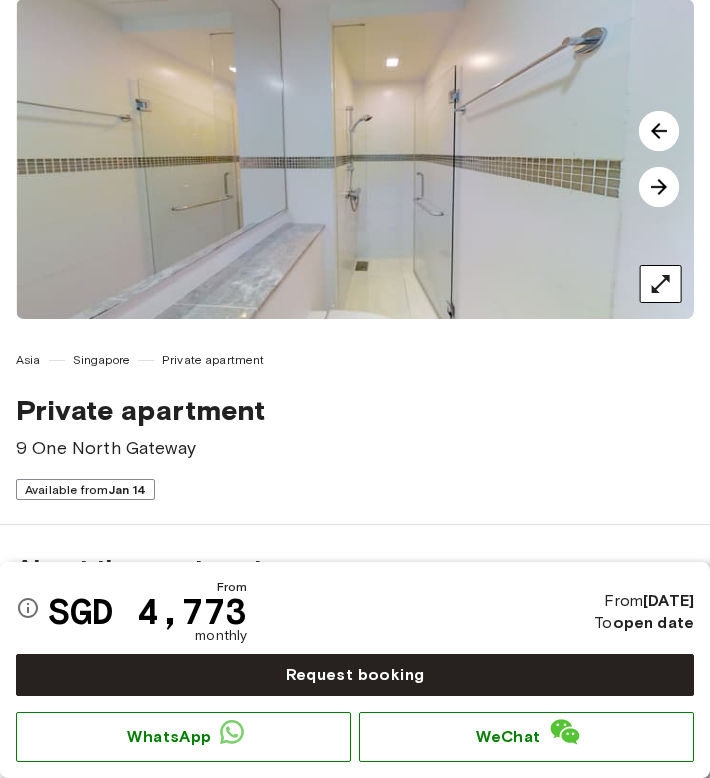 click at bounding box center [659, 187] 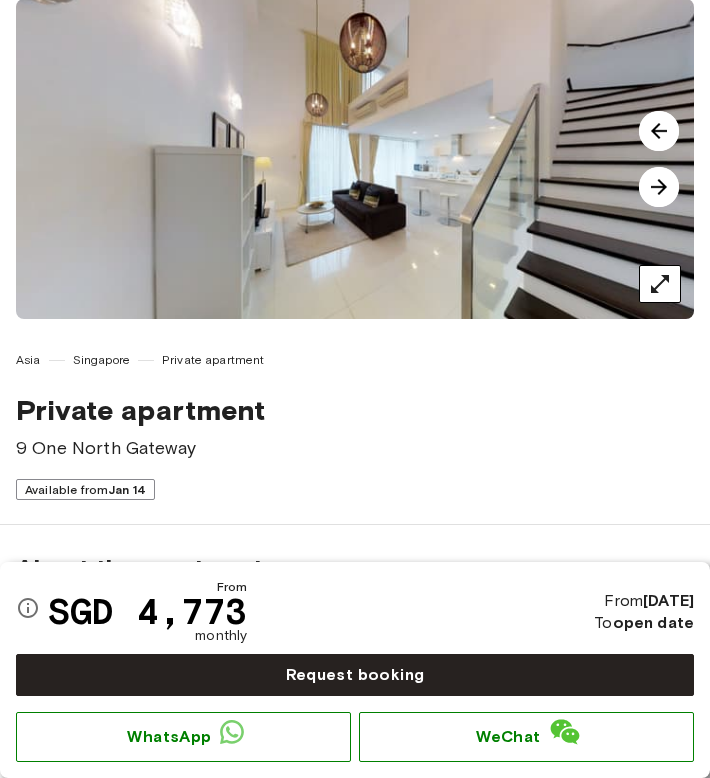 click at bounding box center (659, 187) 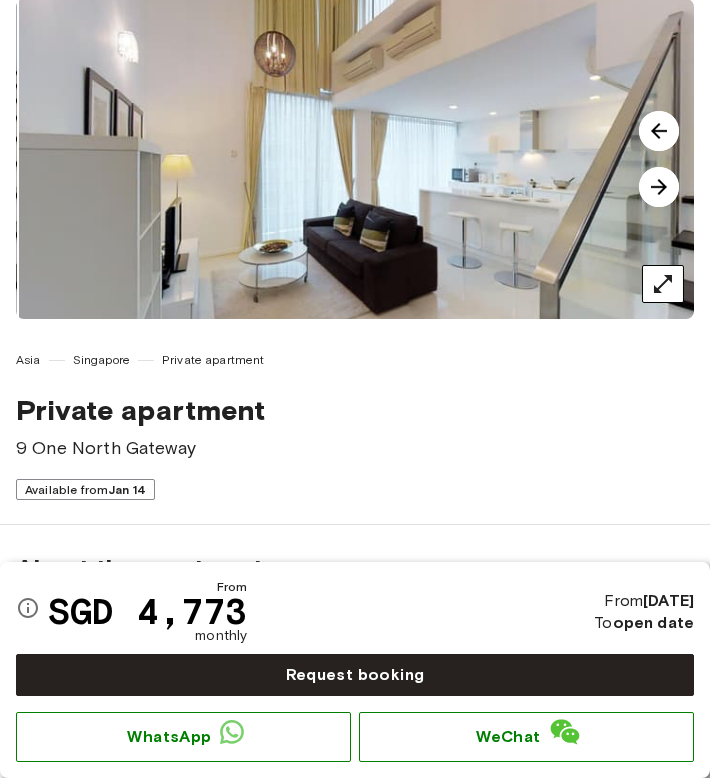 click at bounding box center [659, 187] 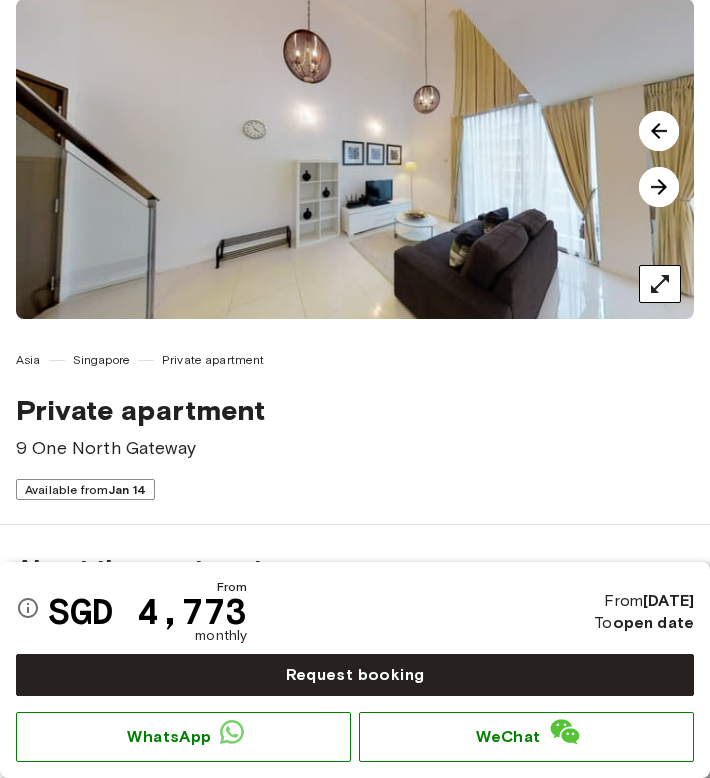 click at bounding box center [659, 187] 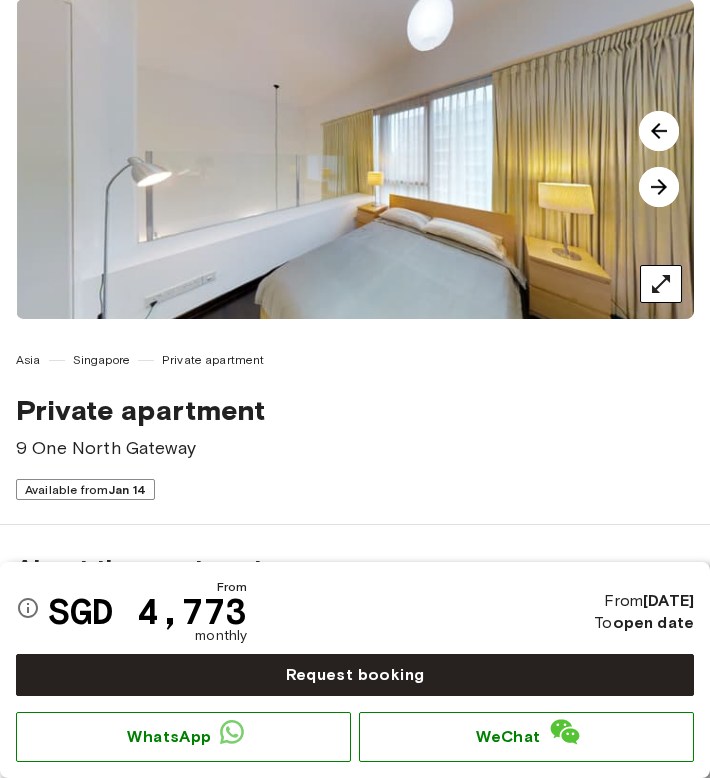 click at bounding box center [659, 187] 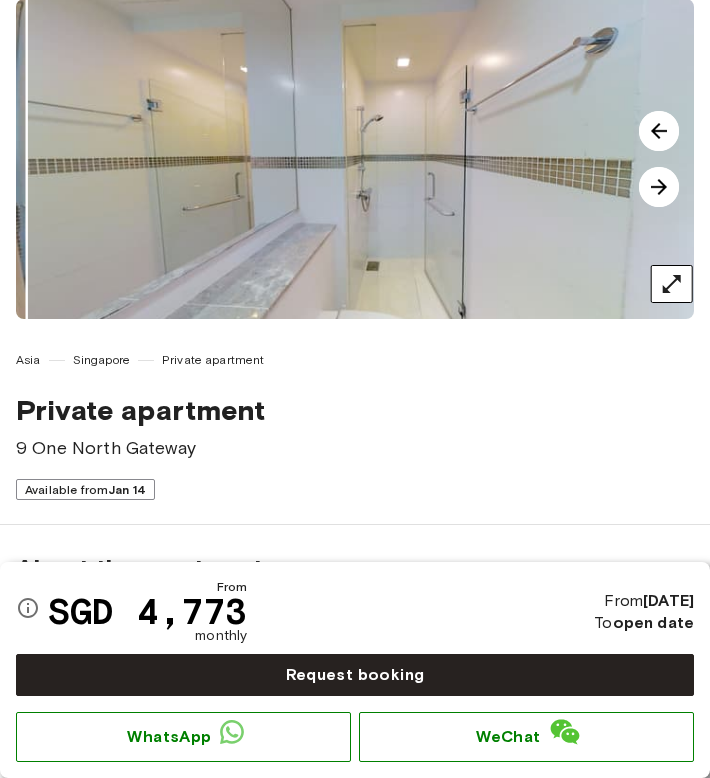 click at bounding box center (659, 187) 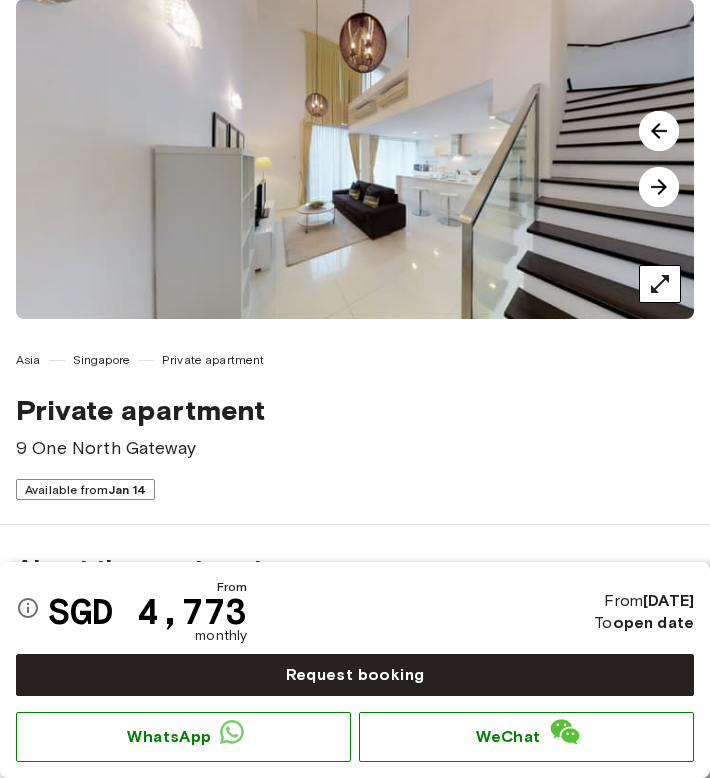 click at bounding box center (659, 187) 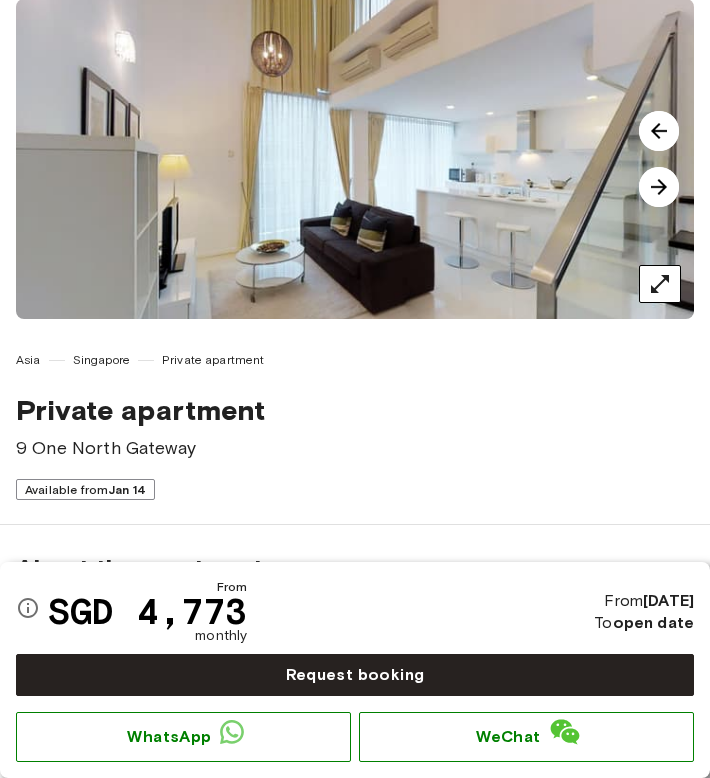 click at bounding box center [659, 187] 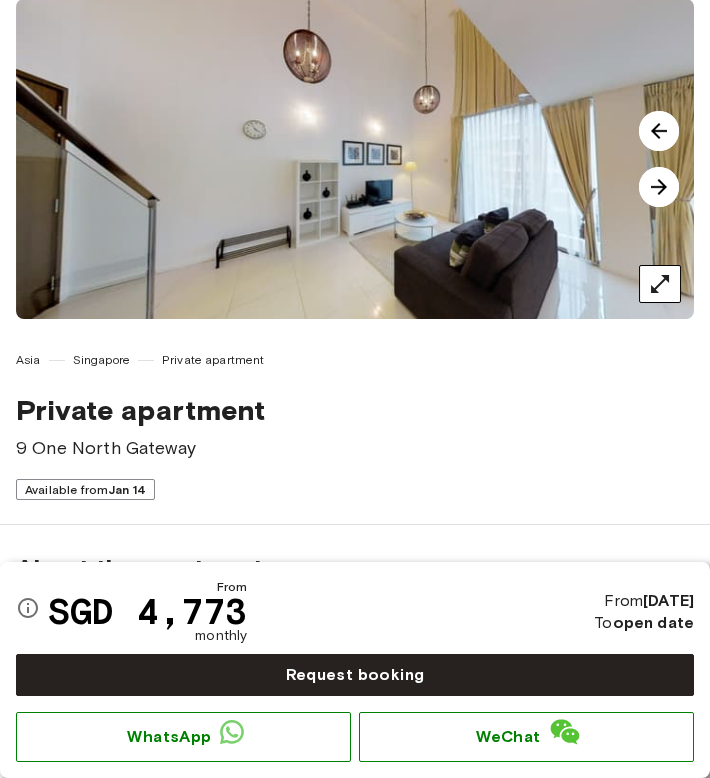 click at bounding box center [659, 187] 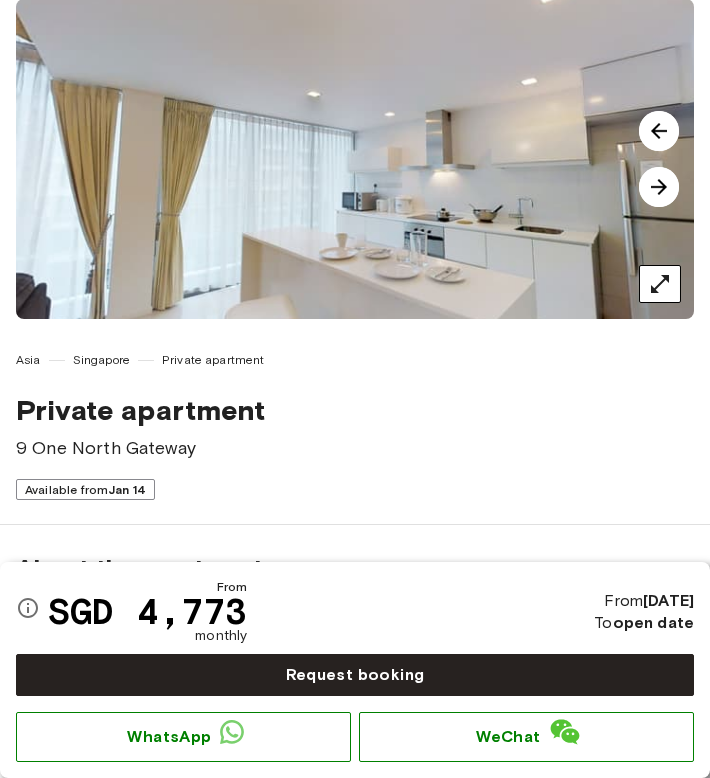click at bounding box center (659, 187) 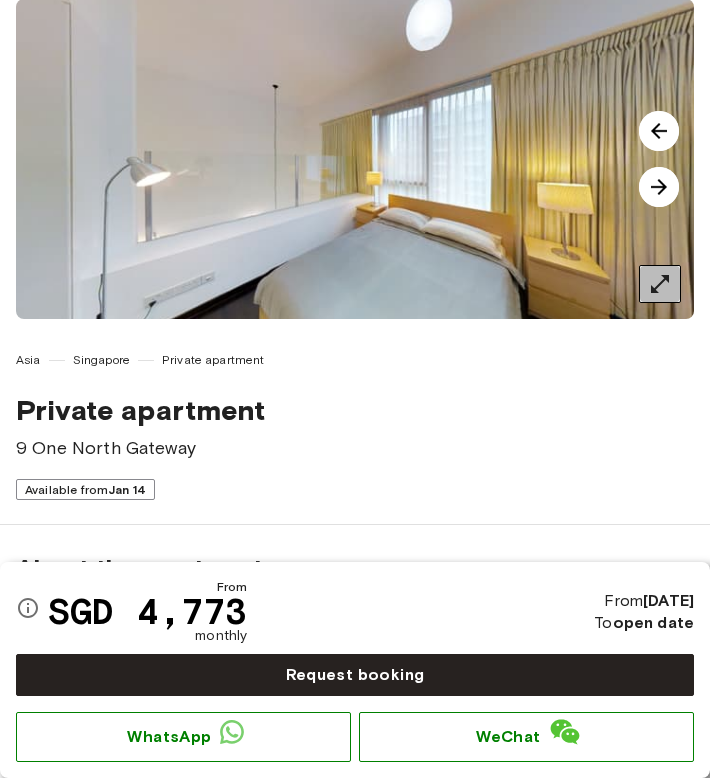 click 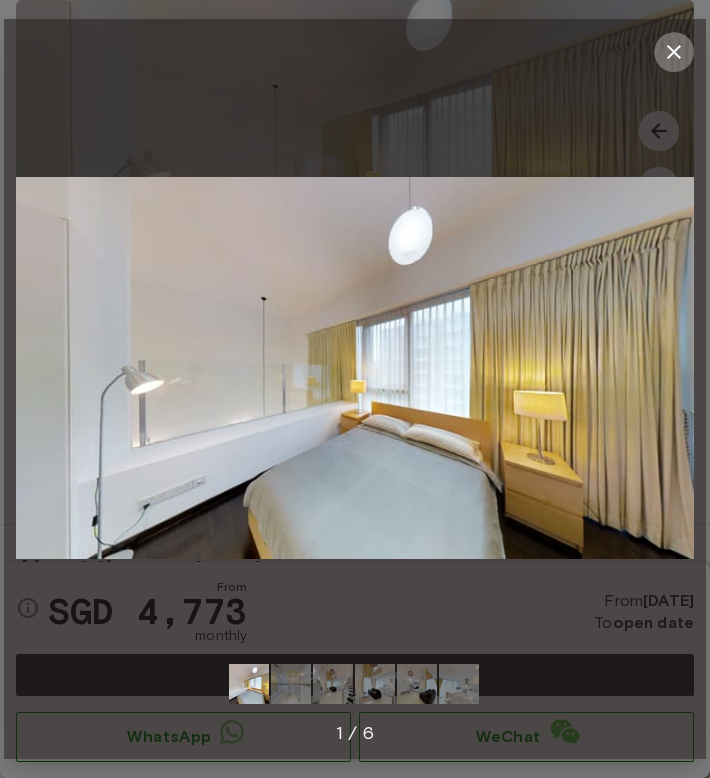 click 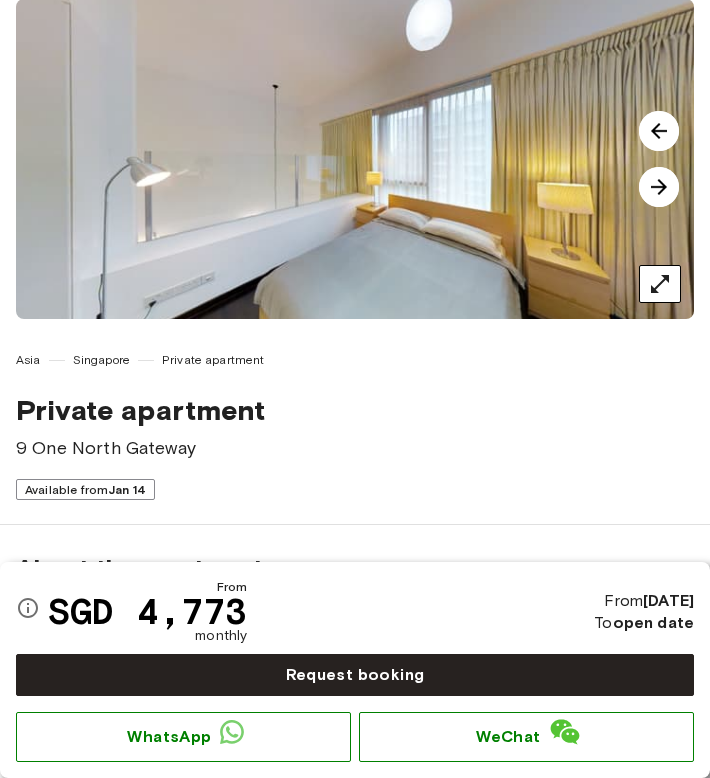 scroll, scrollTop: 0, scrollLeft: 0, axis: both 